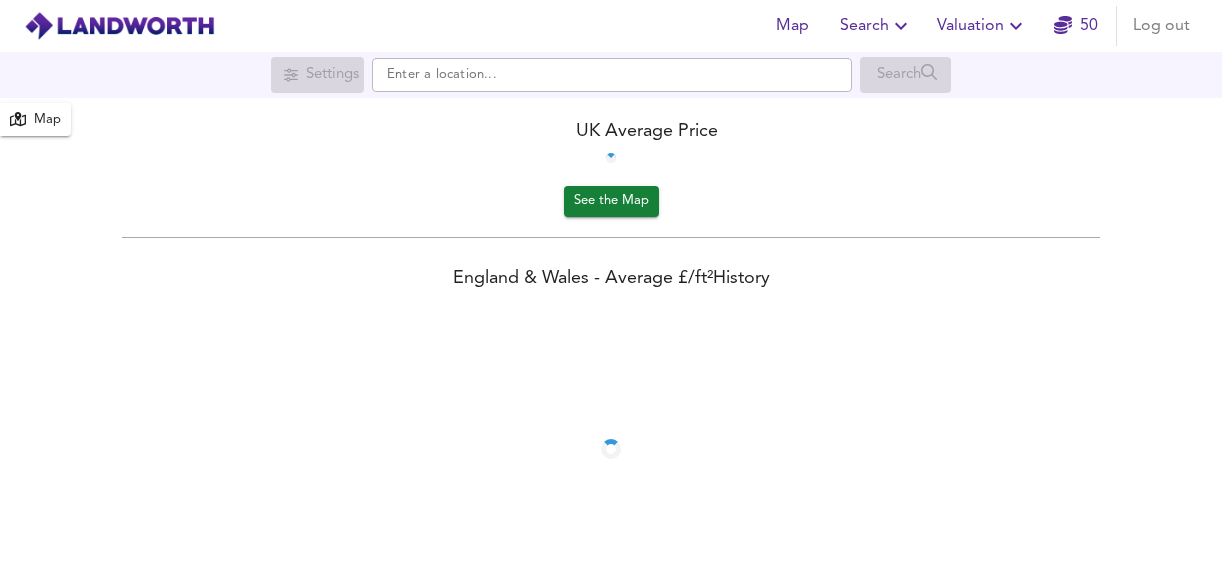 scroll, scrollTop: 0, scrollLeft: 0, axis: both 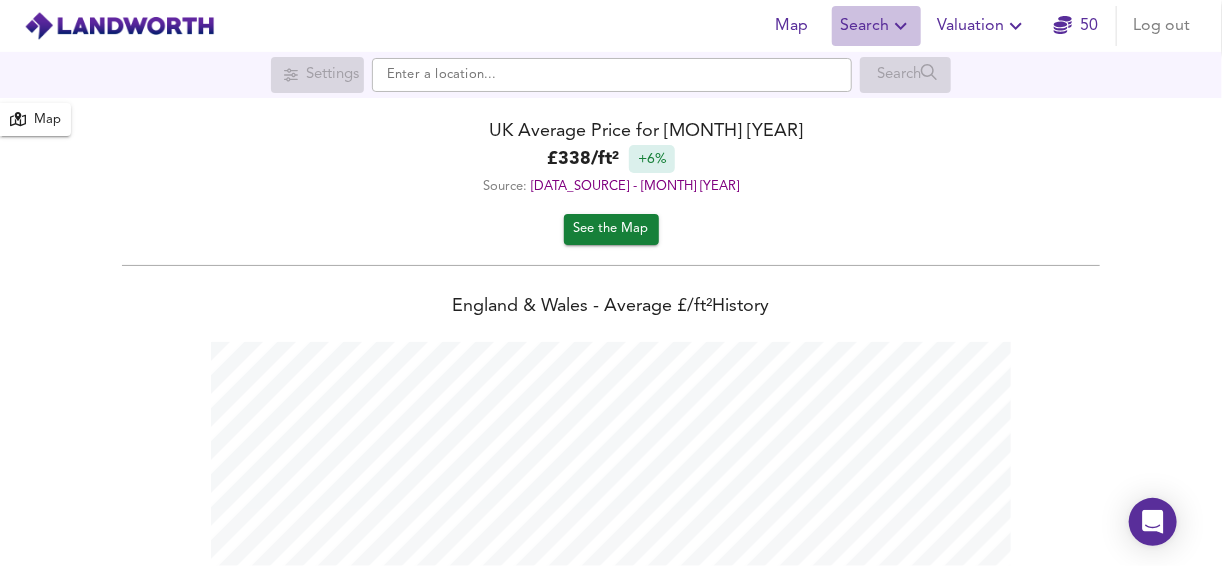 click 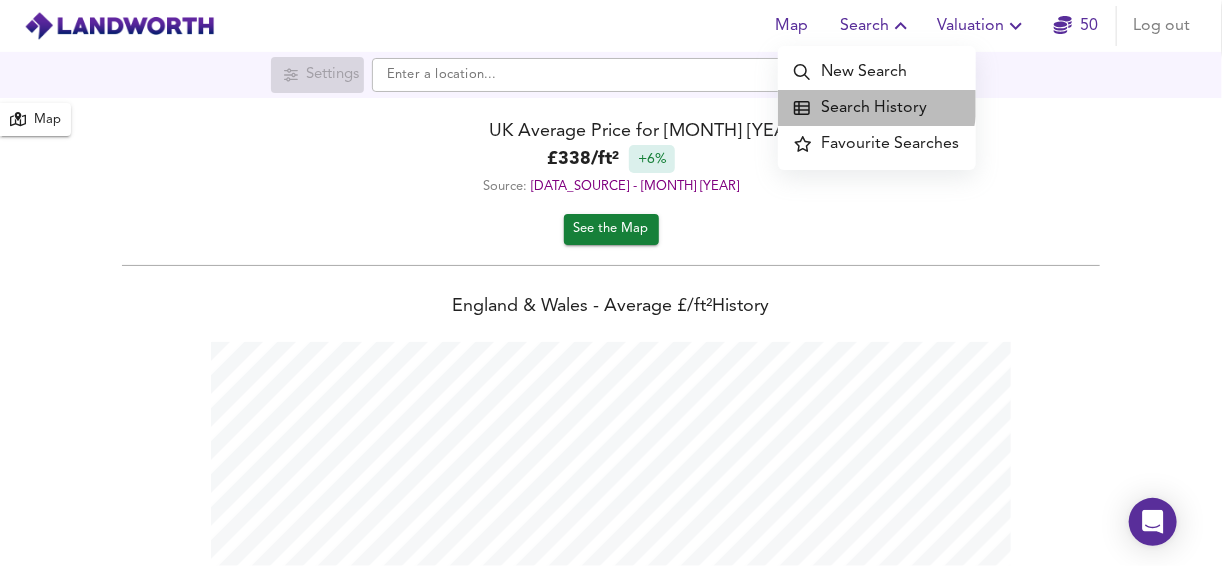 click on "Search History" at bounding box center [877, 108] 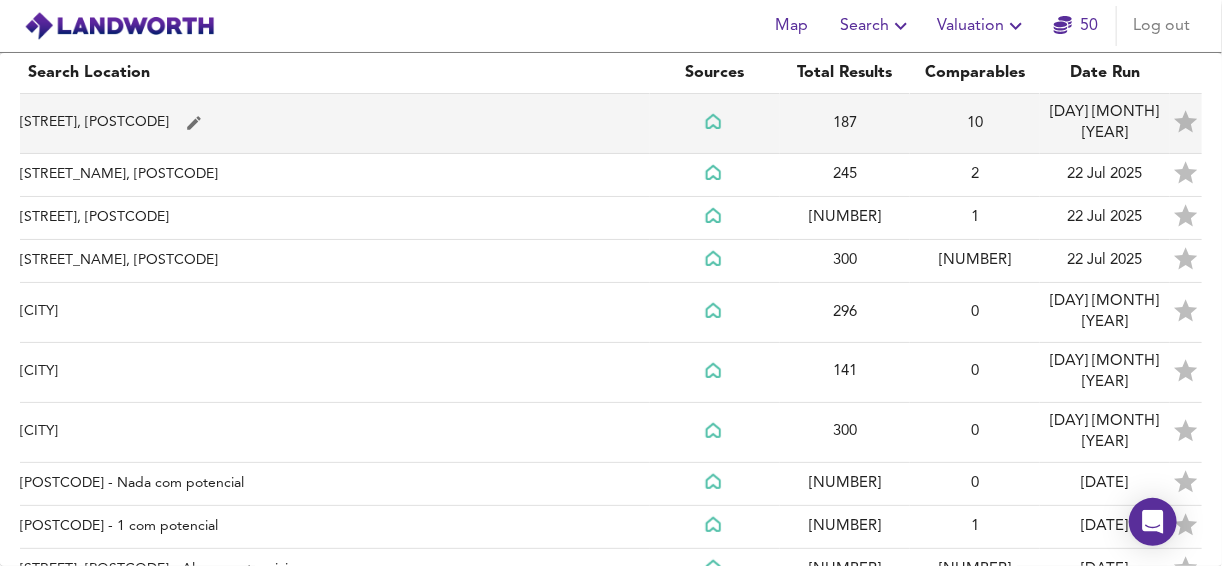 click on "[STREET], [POSTCODE]" at bounding box center (335, 124) 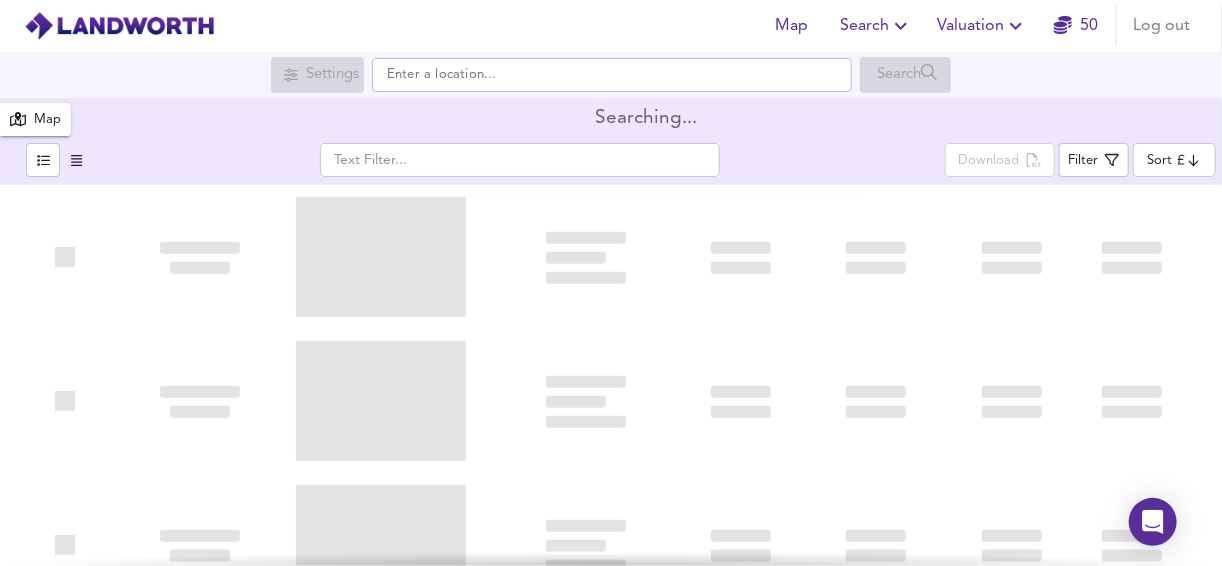 type on "bestdeal" 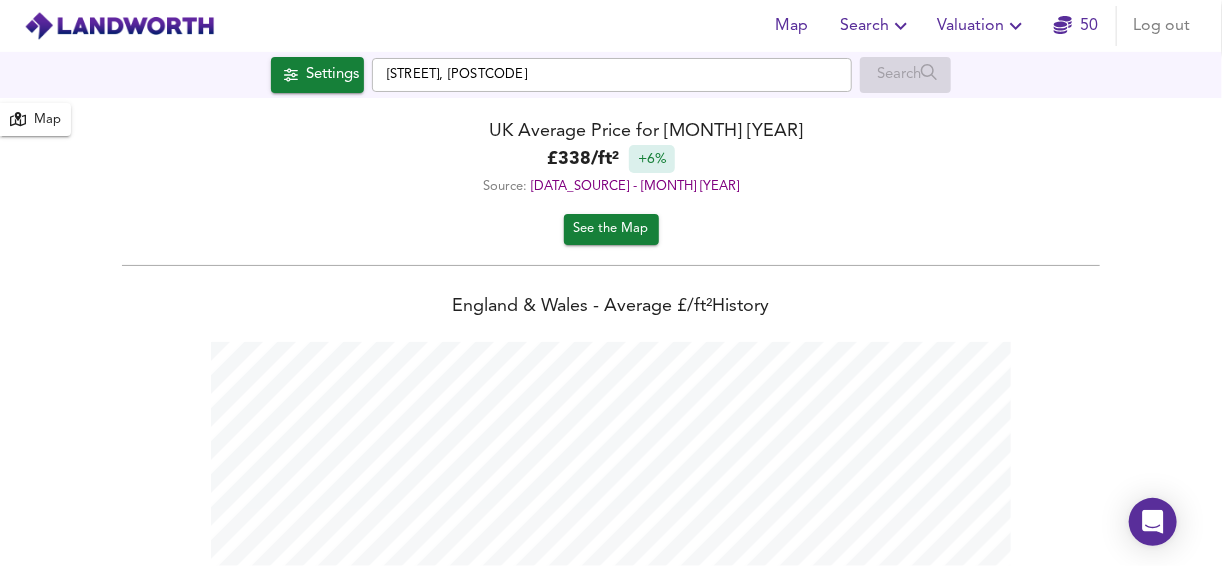 scroll, scrollTop: 999433, scrollLeft: 998777, axis: both 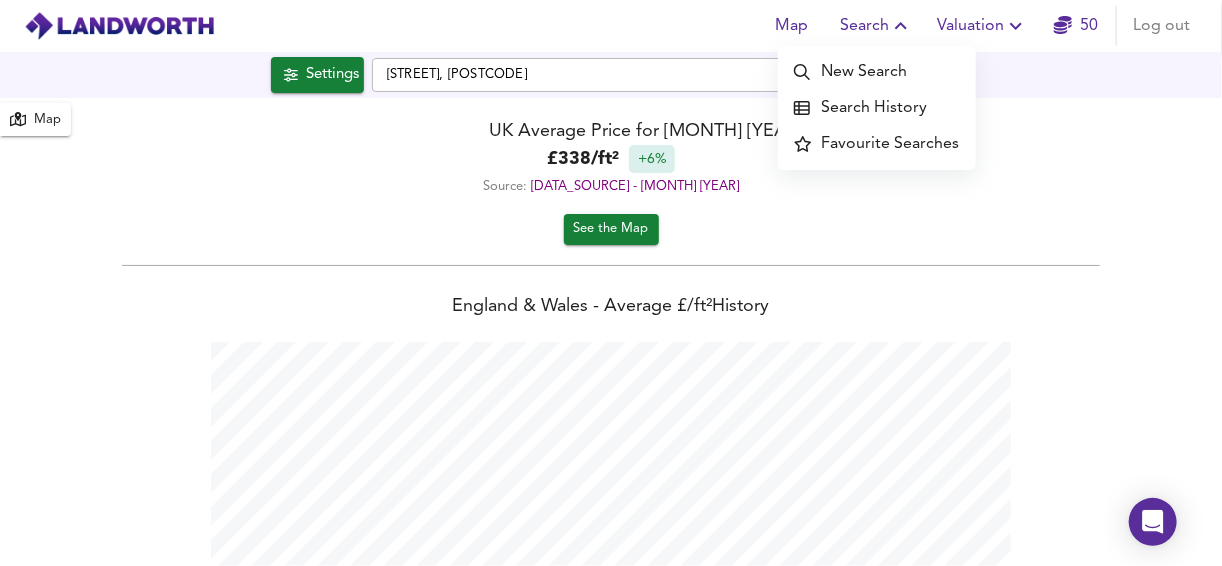 click on "New Search" at bounding box center (877, 72) 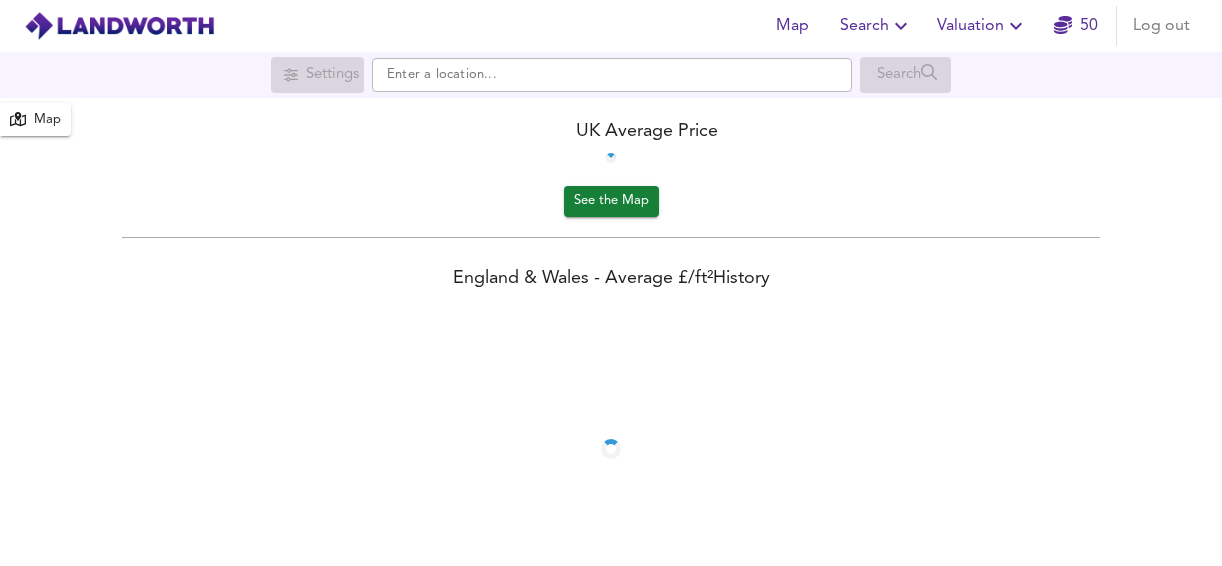 scroll, scrollTop: 0, scrollLeft: 0, axis: both 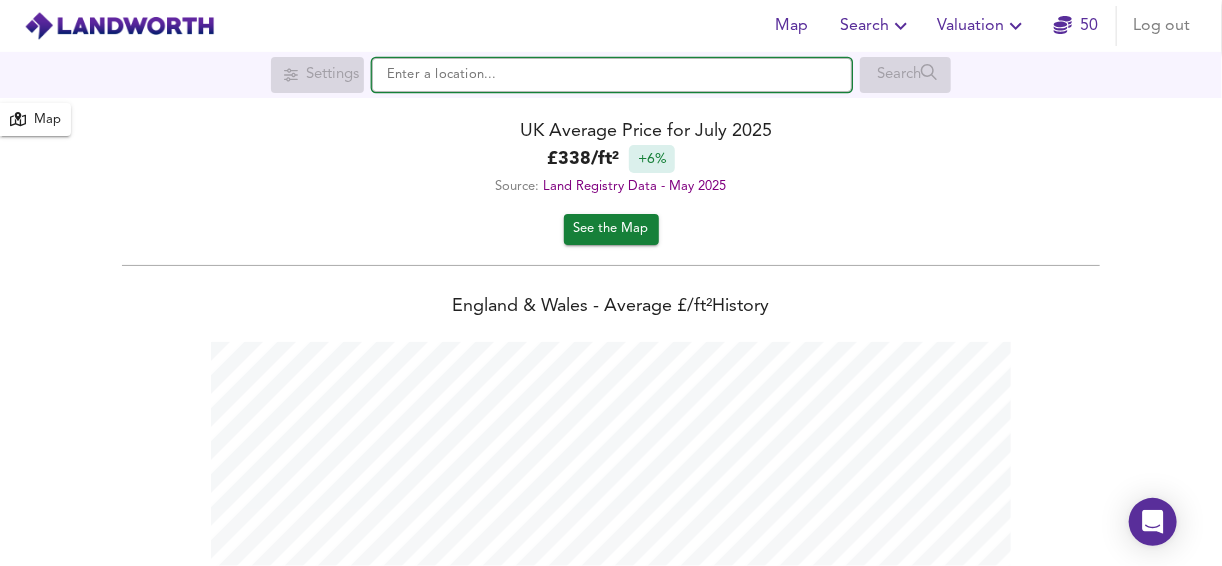 click at bounding box center (612, 75) 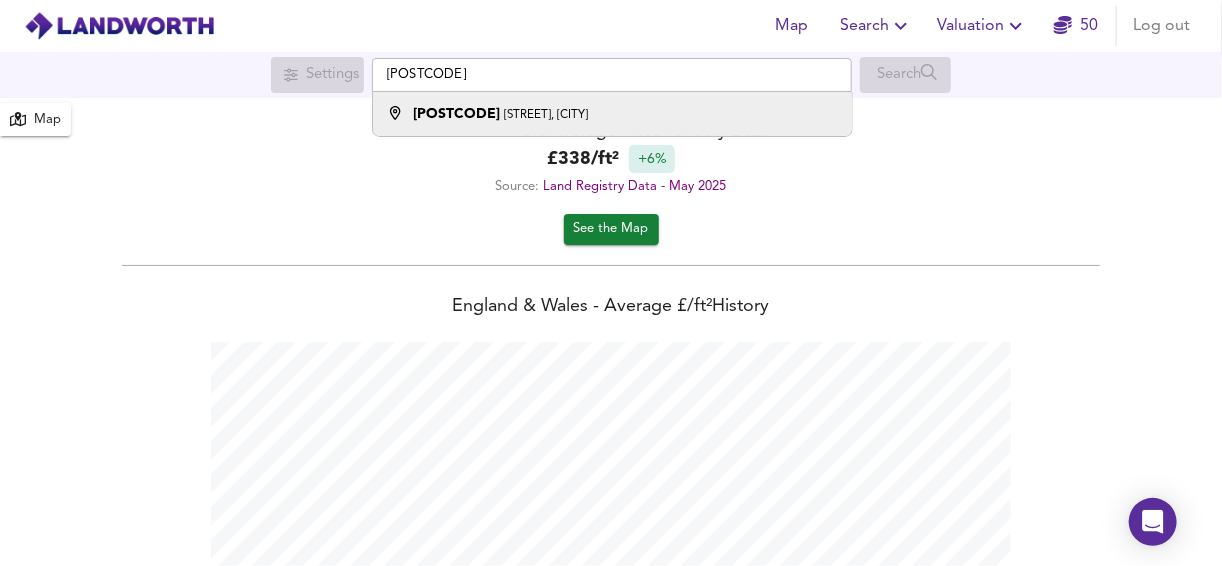 click on "[POSTCODE]" at bounding box center (456, 114) 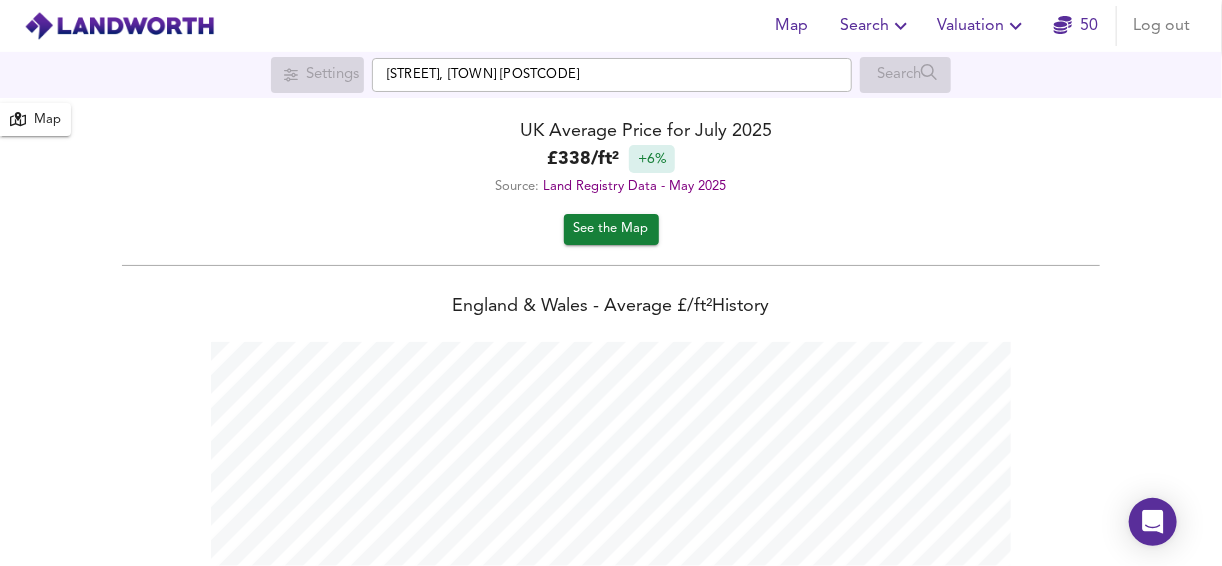 checkbox on "false" 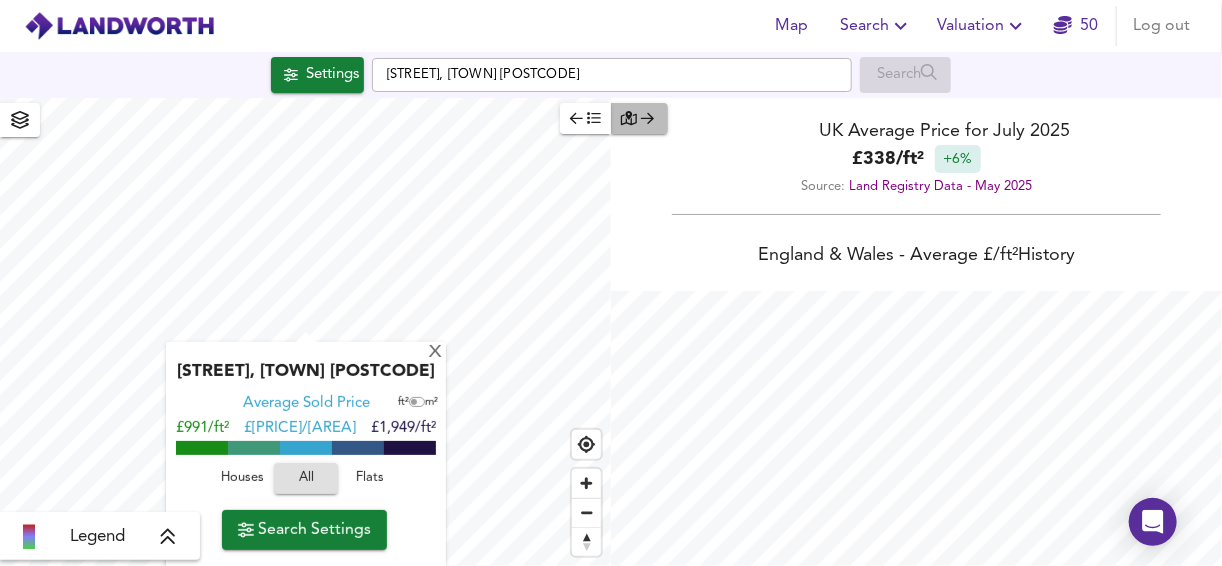 click 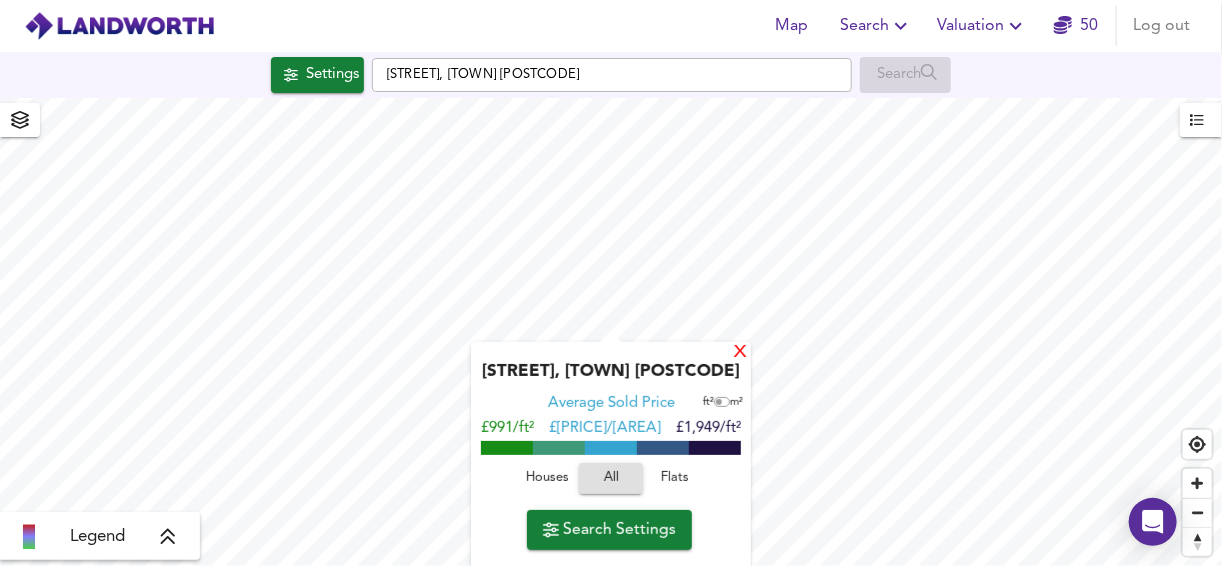 click on "X" at bounding box center [740, 353] 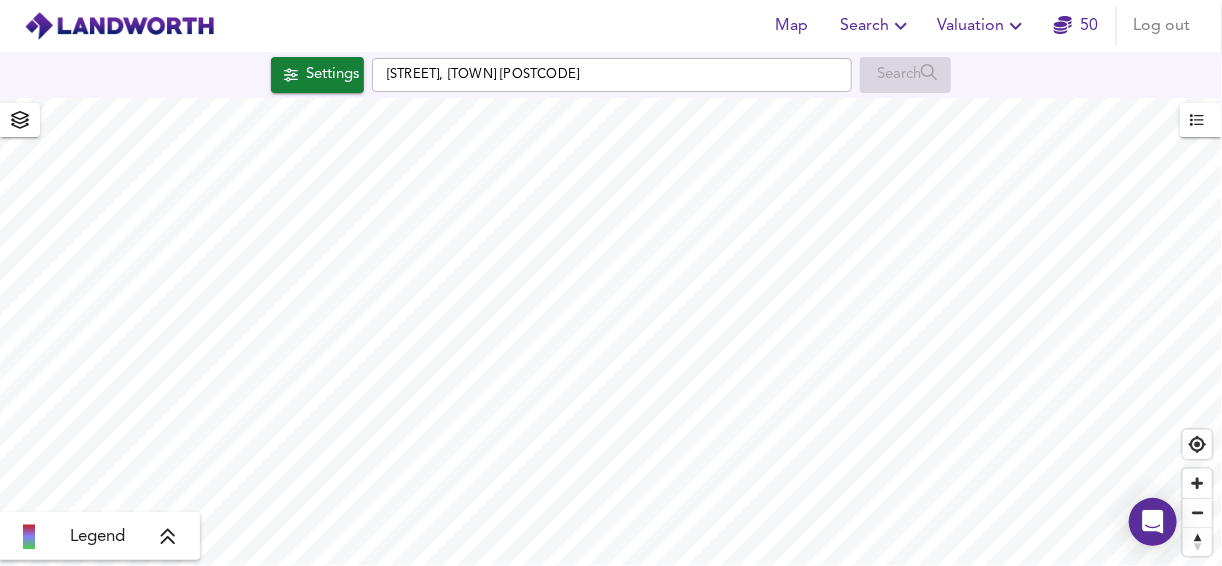 type on "20867" 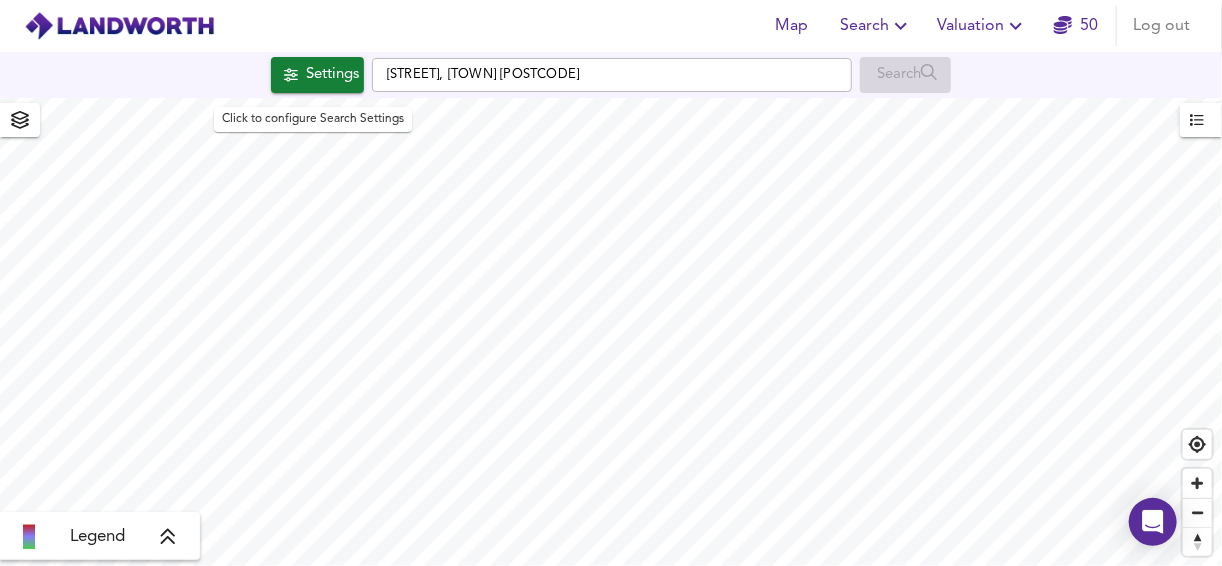 click on "Settings" at bounding box center (317, 75) 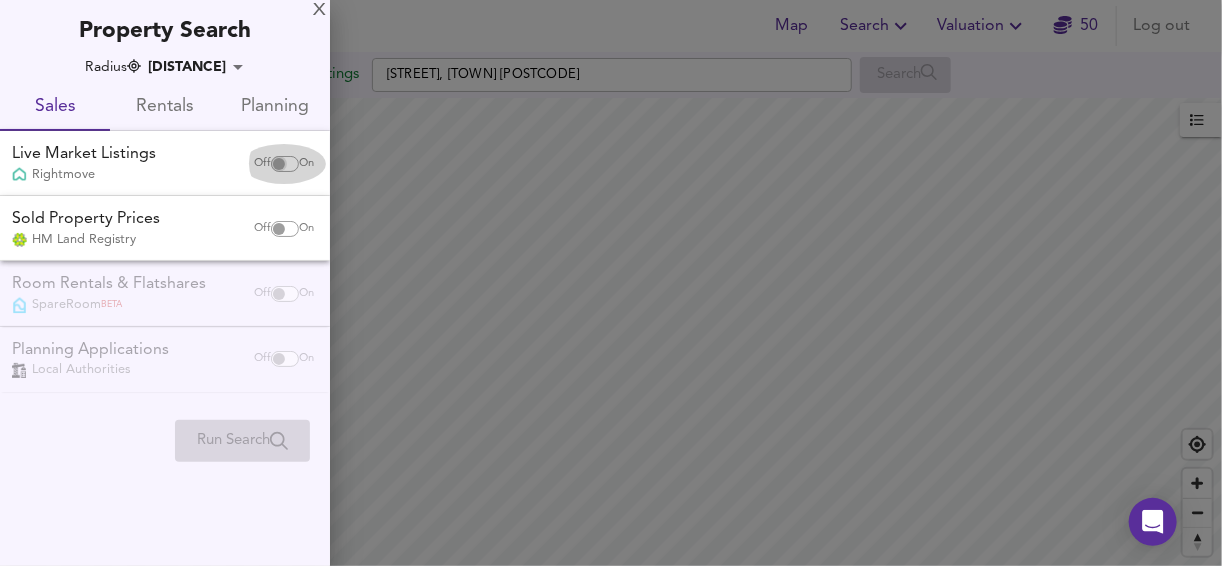 click at bounding box center [279, 164] 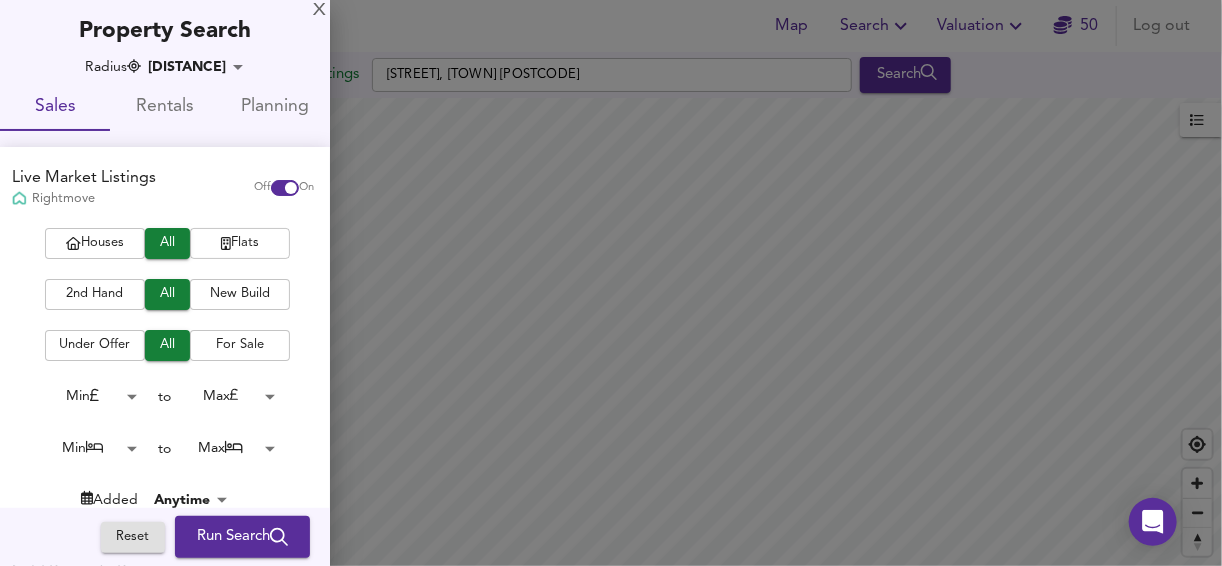 click on "Flats" at bounding box center [240, 243] 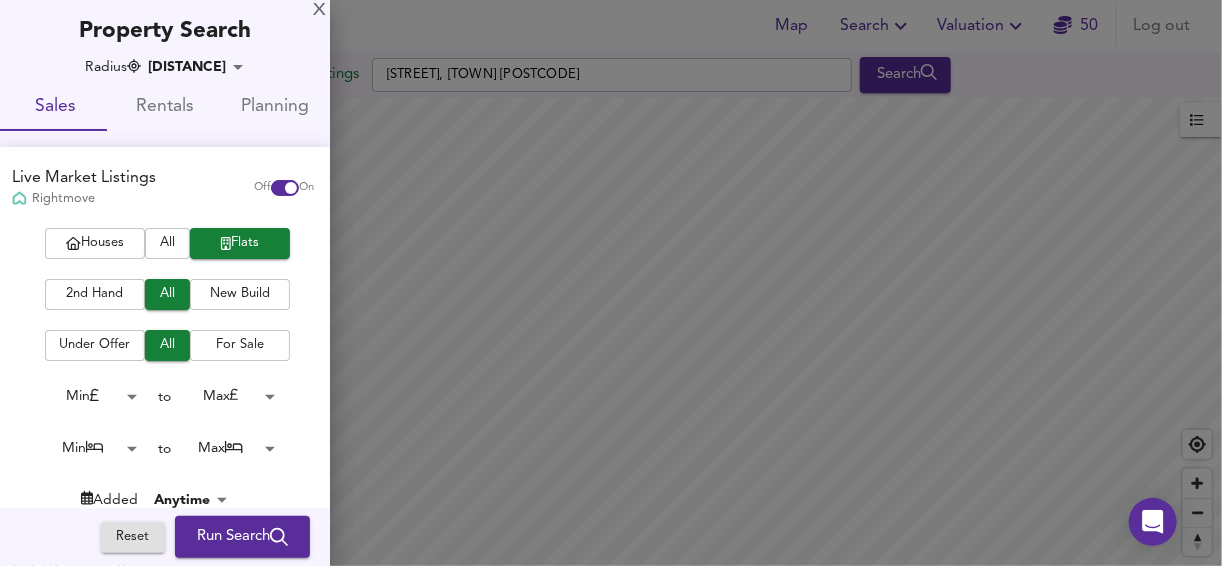 scroll, scrollTop: 80, scrollLeft: 0, axis: vertical 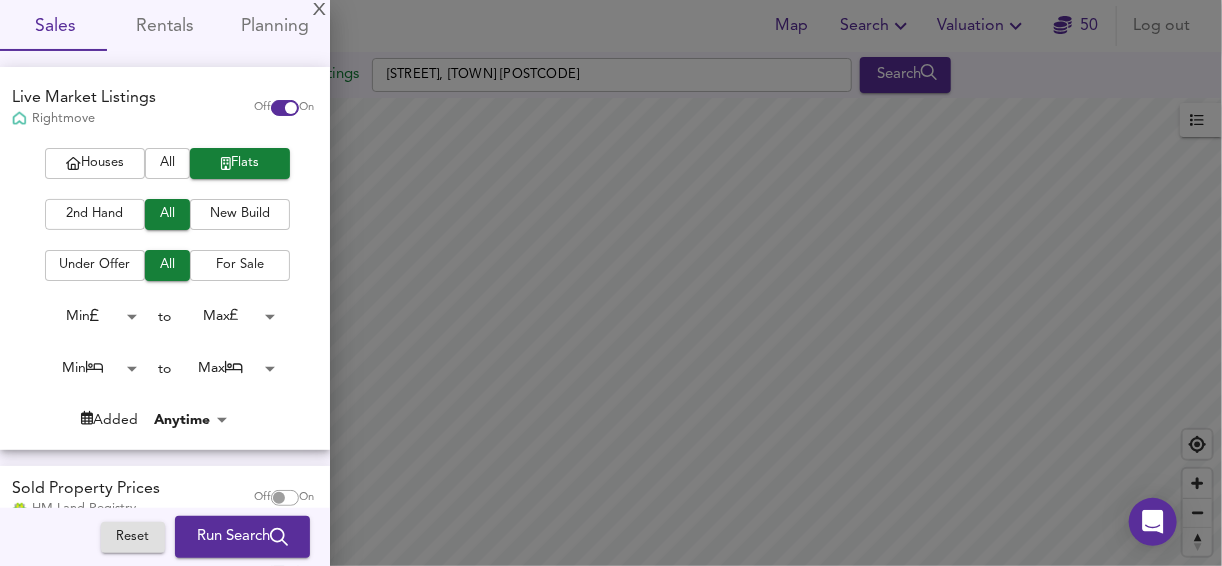click on "2nd Hand" at bounding box center (95, 214) 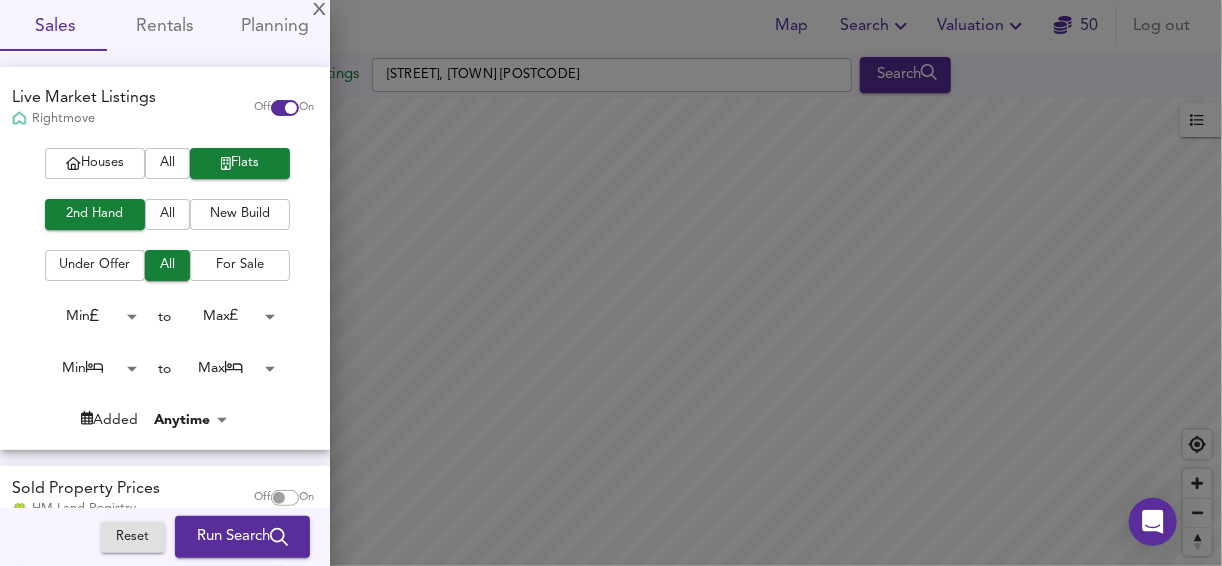 scroll, scrollTop: 160, scrollLeft: 0, axis: vertical 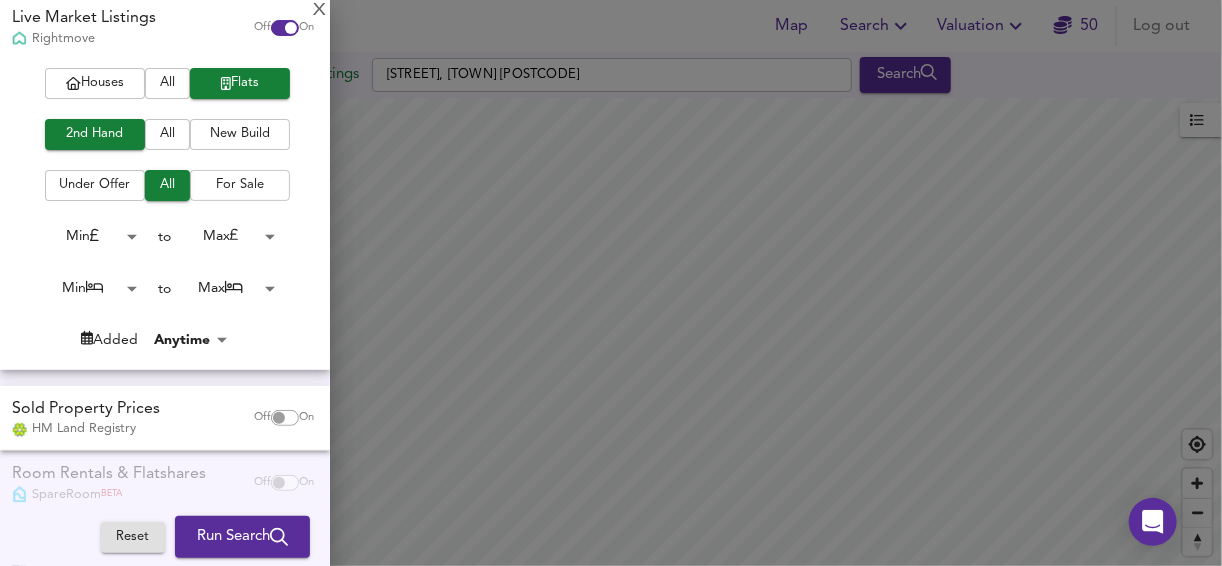 click on "For Sale" at bounding box center [240, 185] 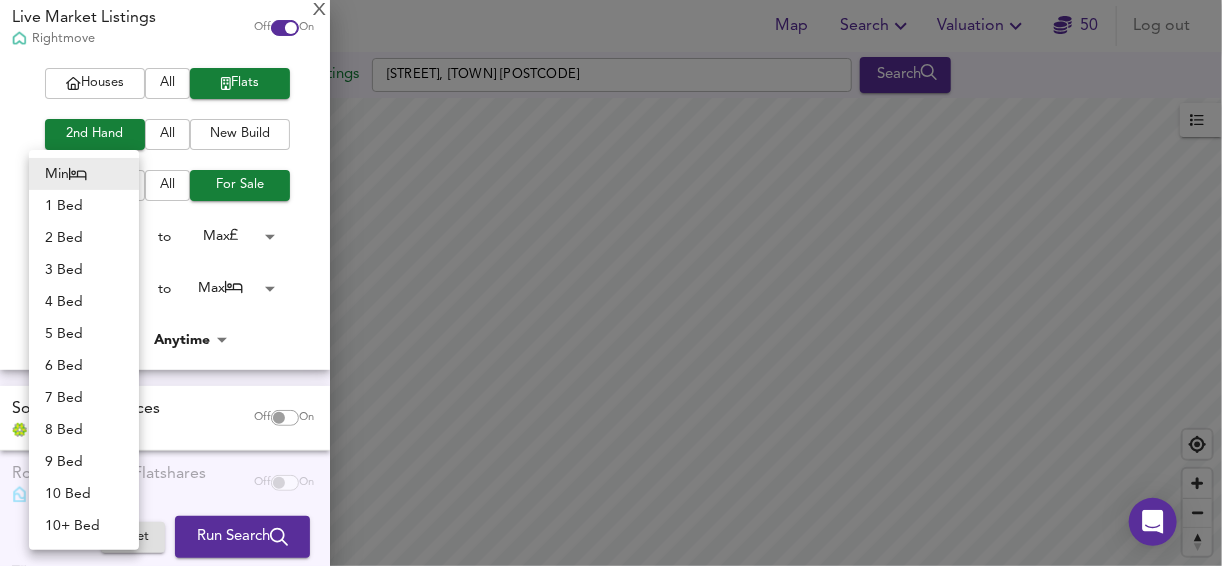 click on "Map Search Valuation    50 Log out        Settings     [STREET], [CITY] [POSTCODE]        Search              Legend       UK Average Price   for July 2025 £ 338 / ft²      +6% Source:   Land Registry Data - May 2025 England & Wales - Average £/ ft²  History England & Wales - Total Quarterly Sales History X Map Settings Basemap          Default hybrid Heatmap          Average Price landworth 2D   View Dynamic Heatmap   On Show Postcodes Show Boroughs 2D 3D Find Me X Property Search Radius   12.97 mile 20867 Sales Rentals Planning    Live Market Listings   Rightmove Off   On    Houses All   Flats 2nd Hand All New Build Under Offer All For Sale Min   0 to Max   200000000   Min   0 to Max   50   Added Anytime -1    Sold Property Prices   HM Land Registry Off   On     Room Rentals & Flatshares   SpareRoom   BETA Off   On     Planning Applications Local Authorities Off   On  Reset Run Search
Min   1 Bed 2 Bed" at bounding box center [611, 283] 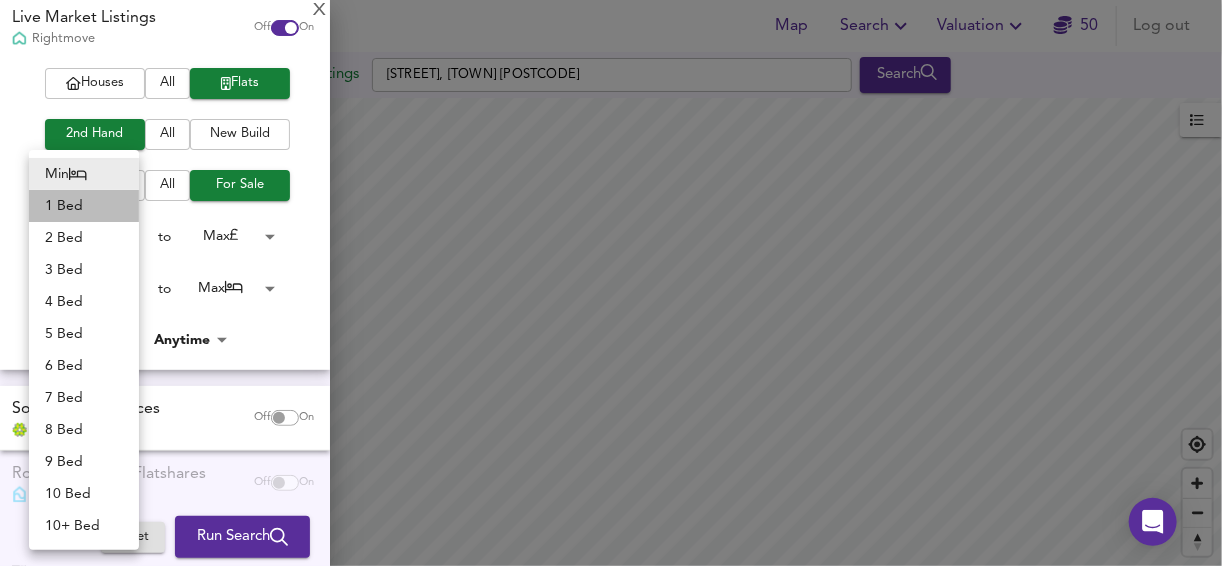 click on "1 Bed" at bounding box center [84, 206] 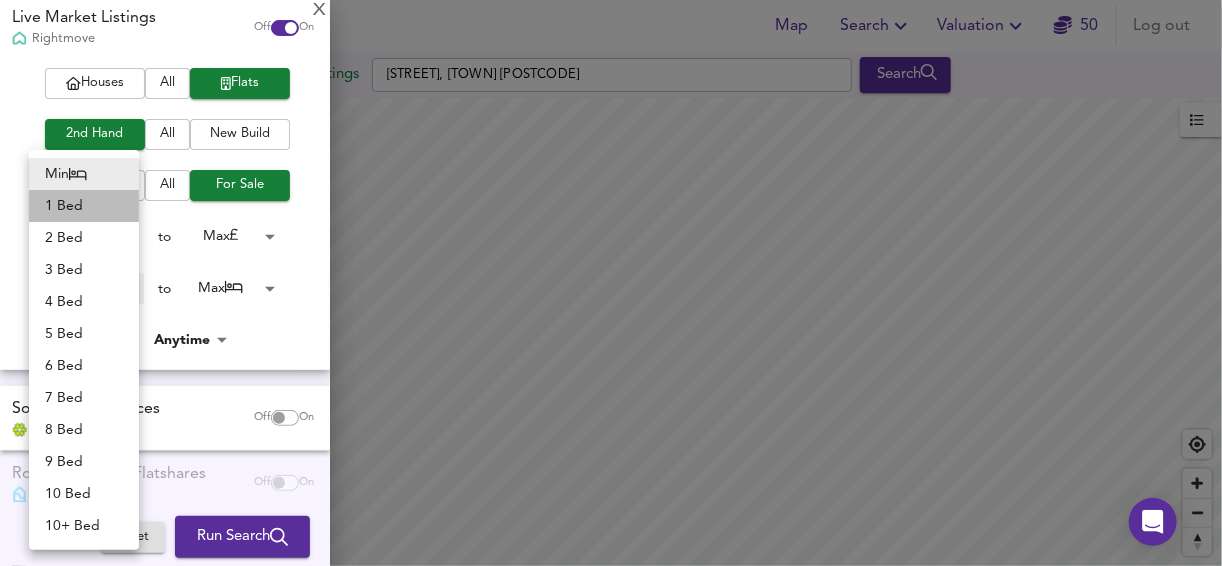 type on "1" 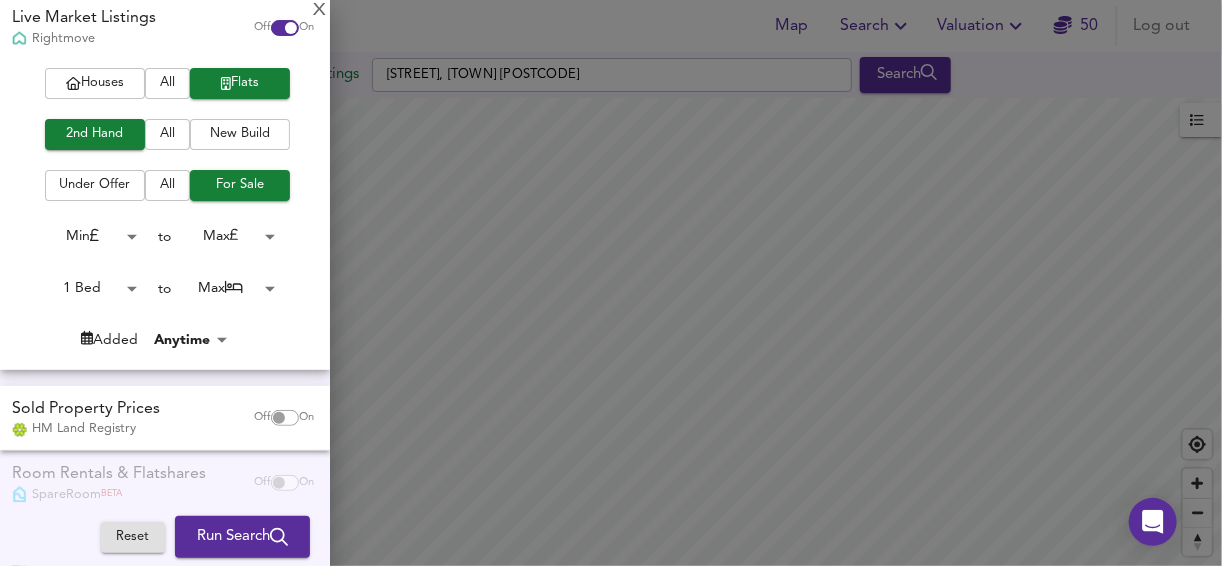 click on "Map Search Valuation    50 Log out        Settings     [STREET], [CITY] [POSTCODE]        Search              Legend       UK Average Price   for July 2025 £ 338 / ft²      +6% Source:   Land Registry Data - May 2025 England & Wales - Average £/ ft²  History England & Wales - Total Quarterly Sales History X Map Settings Basemap          Default hybrid Heatmap          Average Price landworth 2D   View Dynamic Heatmap   On Show Postcodes Show Boroughs 2D 3D Find Me X Property Search Radius   12.97 mile 20867 Sales Rentals Planning    Live Market Listings   Rightmove Off   On    Houses All   Flats 2nd Hand All New Build Under Offer All For Sale Min   0 to Max   200000000   1 Bed 1 to Max   50   Added Anytime -1    Sold Property Prices   HM Land Registry Off   On     Room Rentals & Flatshares   SpareRoom   BETA Off   On     Planning Applications Local Authorities Off   On  Reset Run Search" at bounding box center [611, 283] 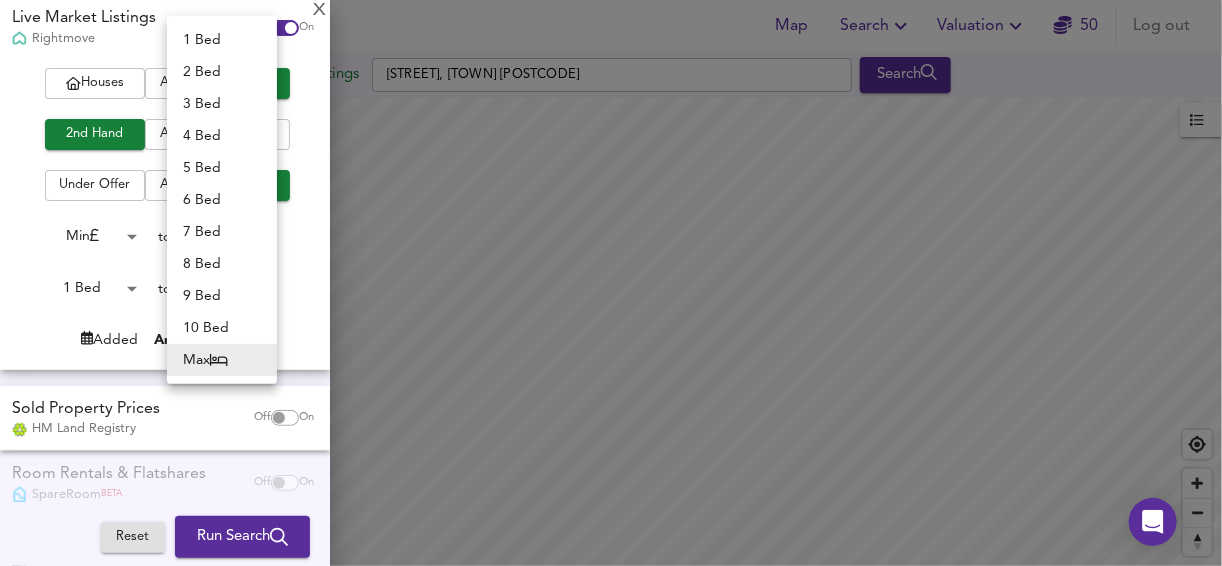 click on "1 Bed" at bounding box center [222, 40] 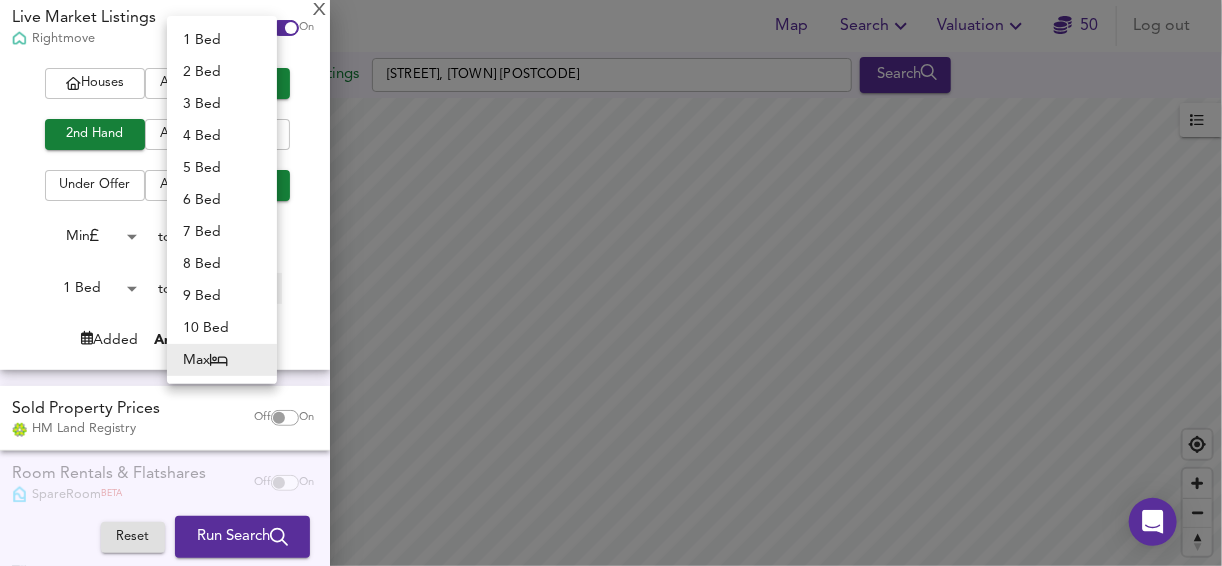 type on "1" 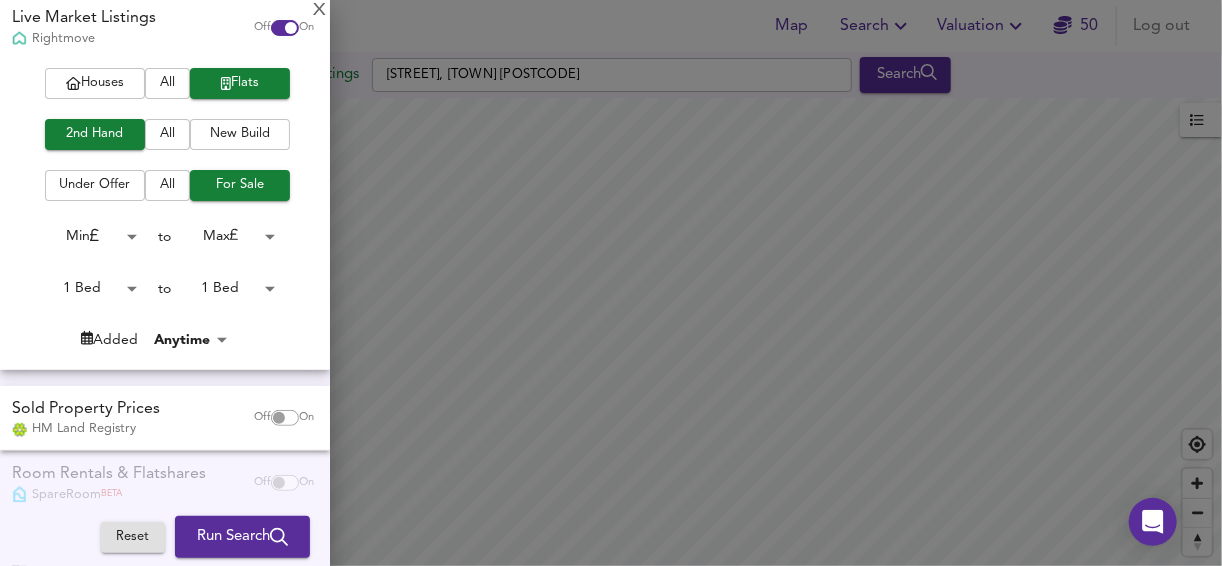 click on "Map Search Valuation    50 Log out        Settings     [STREET], [CITY] [POSTCODE]        Search              Legend       UK Average Price   for July [YEAR] £ 338 / ft²      +6% Source:   Land Registry Data - May [YEAR] England & Wales - Average £/ ft²  History England & Wales - Total Quarterly Sales History X Map Settings Basemap          Default hybrid Heatmap          Average Price landworth 2D   View Dynamic Heatmap   On Show Postcodes Show Boroughs 2D 3D Find Me X Property Search Radius   12.97 mile 20867 Sales Rentals Planning    Live Market Listings   Rightmove Off   On    Houses All   Flats 2nd Hand All New Build Under Offer All For Sale Min   0 to Max   200000000   1 Bed 1 to 1 Bed 1   Added Anytime -1    Sold Property Prices   HM Land Registry Off   On     Room Rentals & Flatshares   SpareRoom   BETA Off   On     Planning Applications Local Authorities Off   On  Reset Run Search" at bounding box center (611, 283) 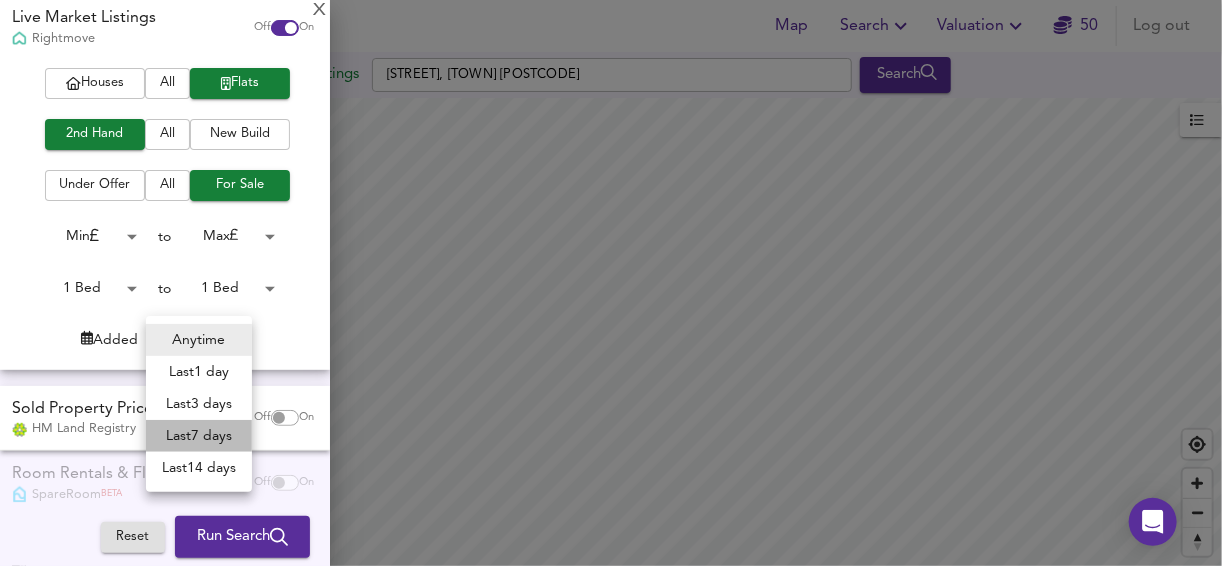 click on "Last  7   days" at bounding box center (199, 436) 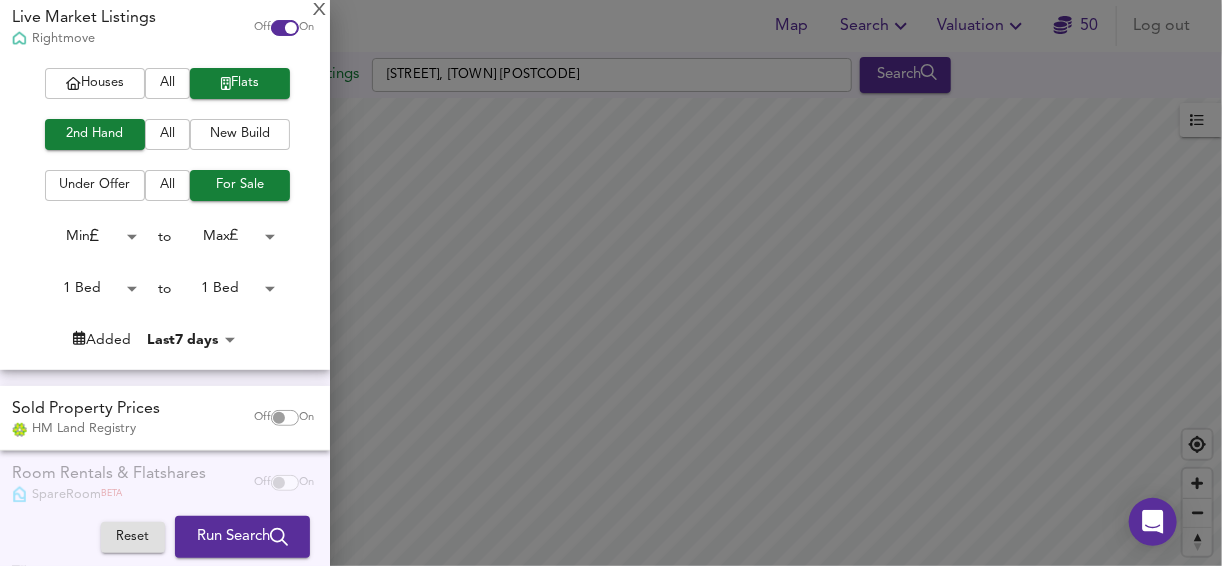 click on "Houses All   Flats 2nd Hand All New Build Under Offer All For Sale Min   0 to Max   200000000   1 Bed 1 to Max   50   Added Last  7   days 7" at bounding box center [165, 218] 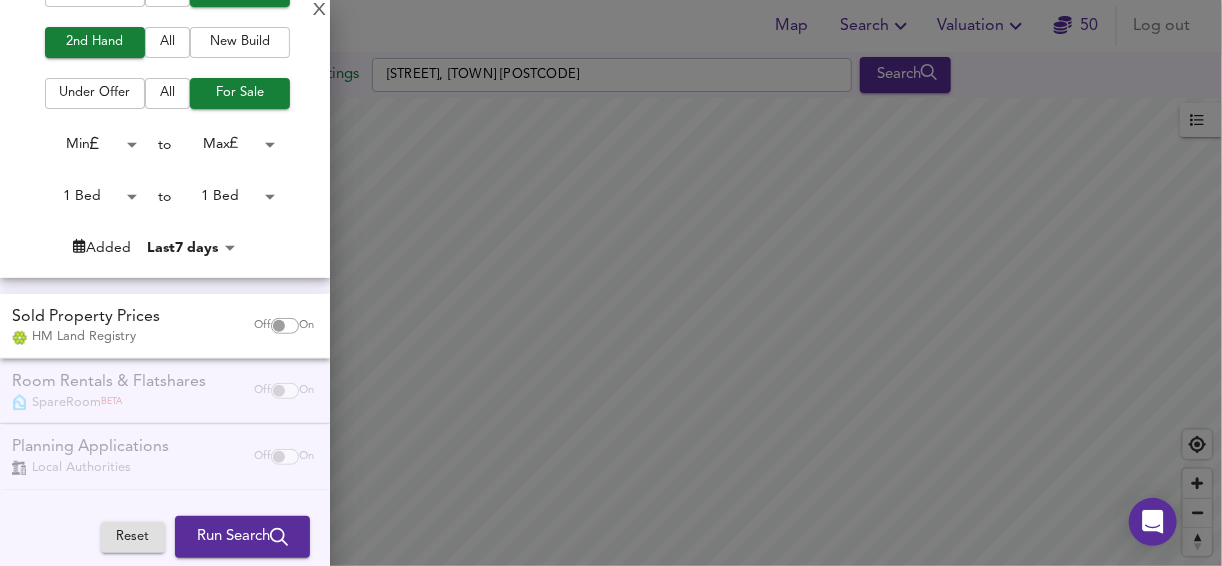 scroll, scrollTop: 92, scrollLeft: 0, axis: vertical 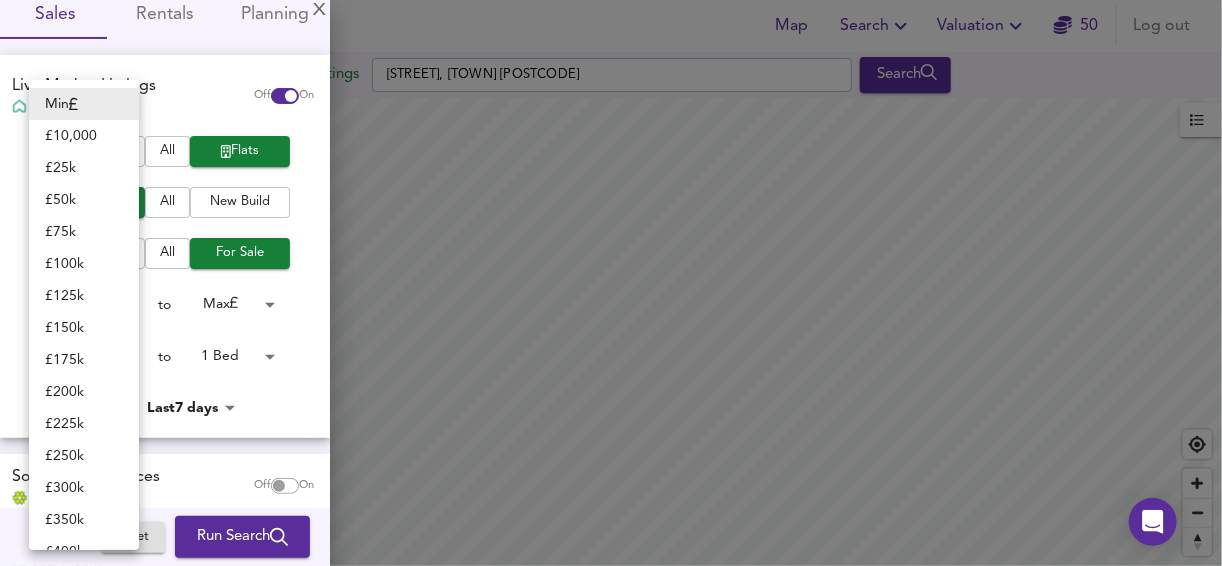 click on "Map Search Valuation    50 Log out        Settings     [STREET], [CITY] [POSTCODE]        Search              Legend       UK Average Price   for July 2025 £ 338 / ft²      +6% Source:   Land Registry Data - May 2025 England & Wales - Average £/ ft²  History England & Wales - Total Quarterly Sales History X Map Settings Basemap          Default hybrid Heatmap          Average Price landworth 2D   View Dynamic Heatmap   On Show Postcodes Show Boroughs 2D 3D Find Me X Property Search Radius   12.97 mile 20867 Sales Rentals Planning    Live Market Listings   Rightmove Off   On    Houses All   Flats 2nd Hand All New Build Under Offer All For Sale Min   0 to Max   200000000   1 Bed 1 to Max   50   Added Anytime -1    Sold Property Prices   HM Land Registry Off   On     Room Rentals & Flatshares   SpareRoom   BETA Off   On     Planning Applications Local Authorities Off   On  Reset Run Search
Min   £ 10,000" at bounding box center (611, 283) 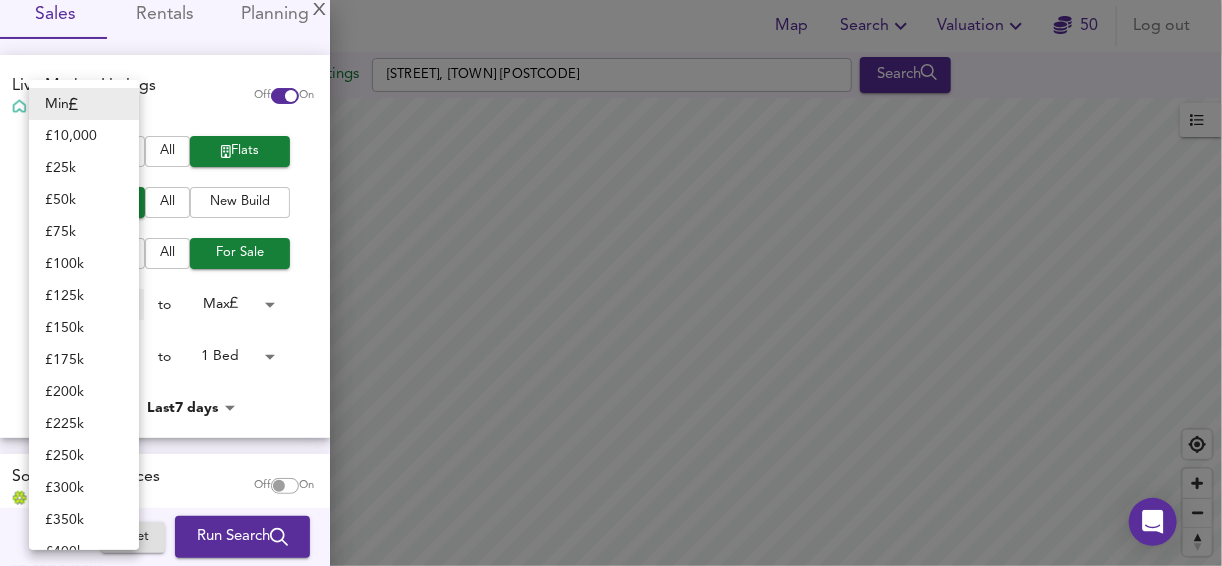type on "200000" 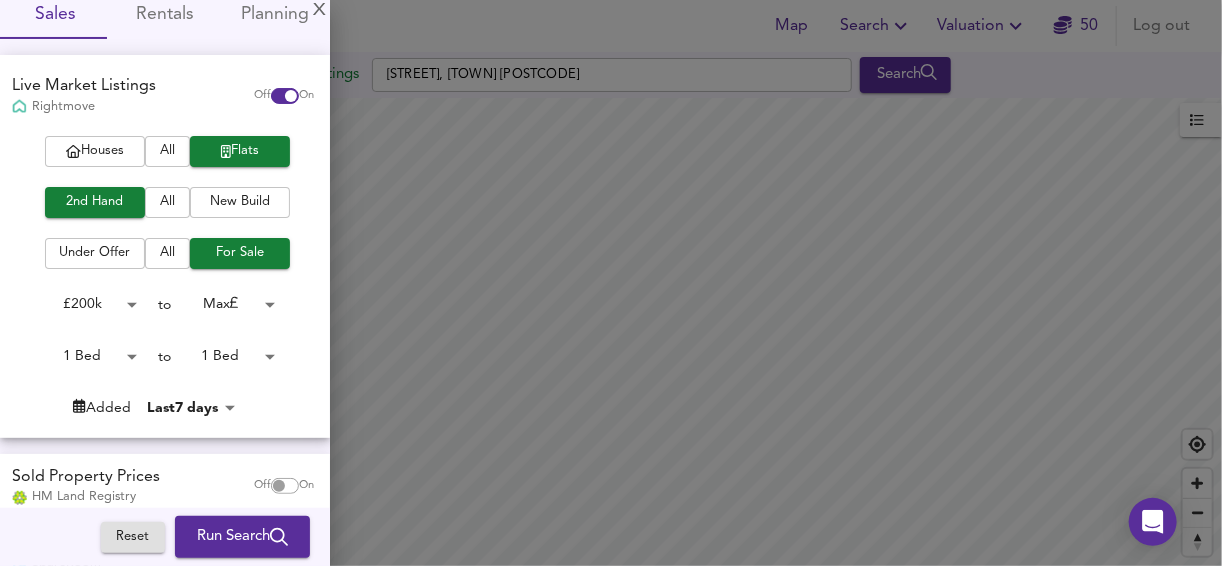 click on "Map Search Valuation    50 Log out        Settings     [STREET], [CITY] [POSTCODE]        Search              Legend       UK Average Price   for July [YEAR] £ 338 / ft²      +6% Source:   Land Registry Data - May [YEAR] England & Wales - Average £/ ft²  History England & Wales - Total Quarterly Sales History X Map Settings Basemap          Default hybrid Heatmap          Average Price landworth 2D   View Dynamic Heatmap   On Show Postcodes Show Boroughs 2D 3D Find Me X Property Search Radius   12.97 mile 20867 Sales Rentals Planning    Live Market Listings   Rightmove Off   On    Houses All   Flats 2nd Hand All New Build Under Offer All For Sale £ 200k 200000 to Max   200000000   1 Bed 1 to 1 Bed 1   Added Last  7   days 7    Sold Property Prices   HM Land Registry Off   On     Room Rentals & Flatshares   SpareRoom   BETA Off   On     Planning Applications Local Authorities Off   On  Reset Run Search" at bounding box center (611, 283) 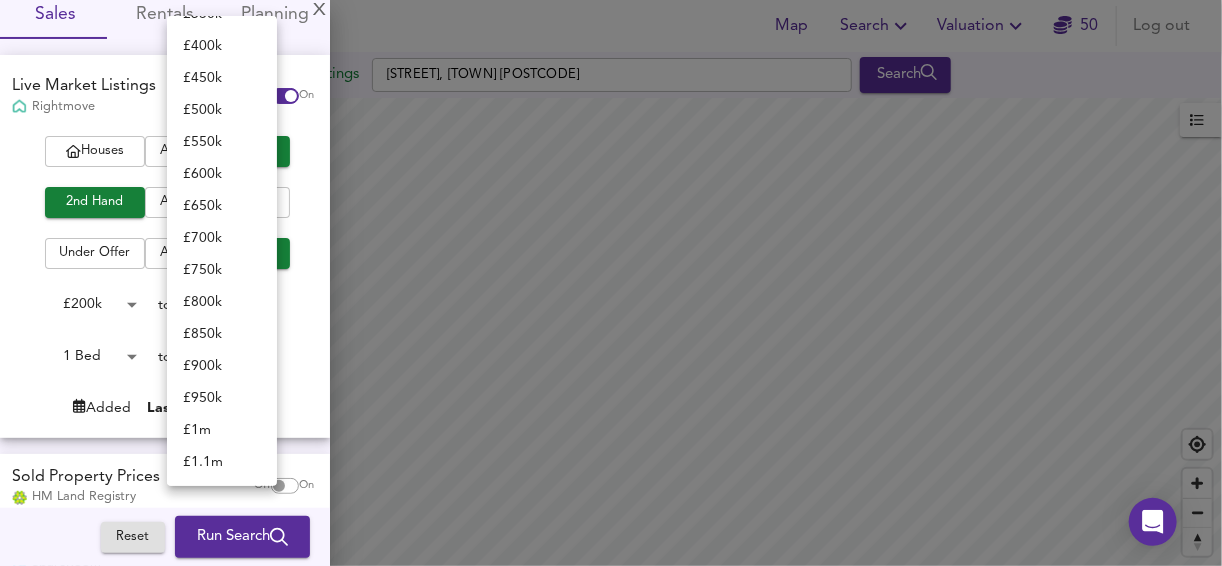 scroll, scrollTop: 74, scrollLeft: 0, axis: vertical 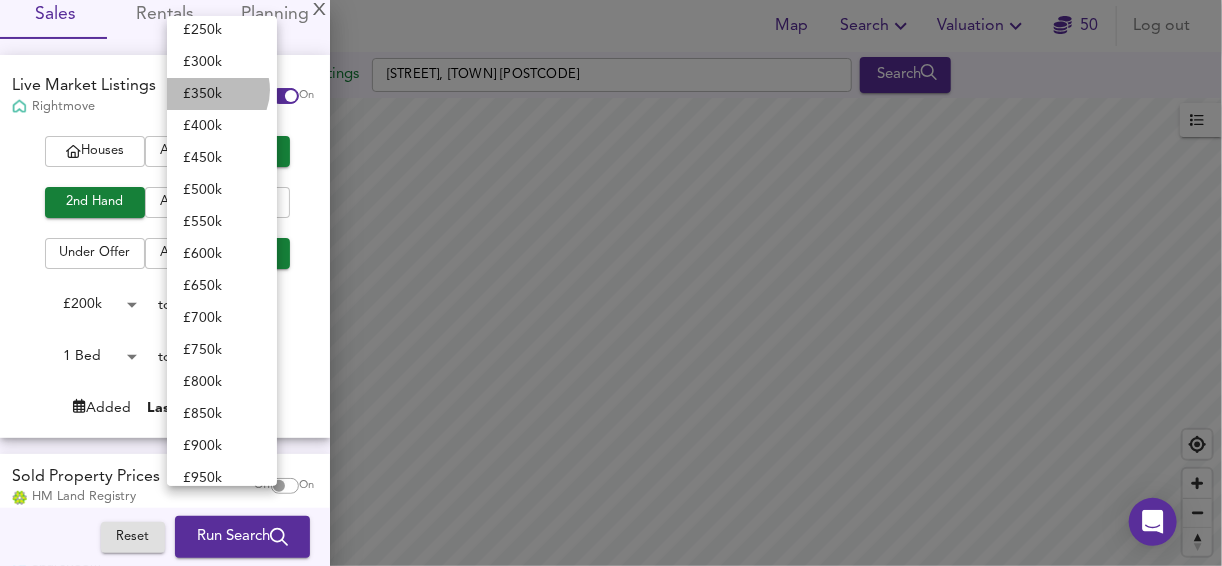 click on "£ 350k" at bounding box center (222, 94) 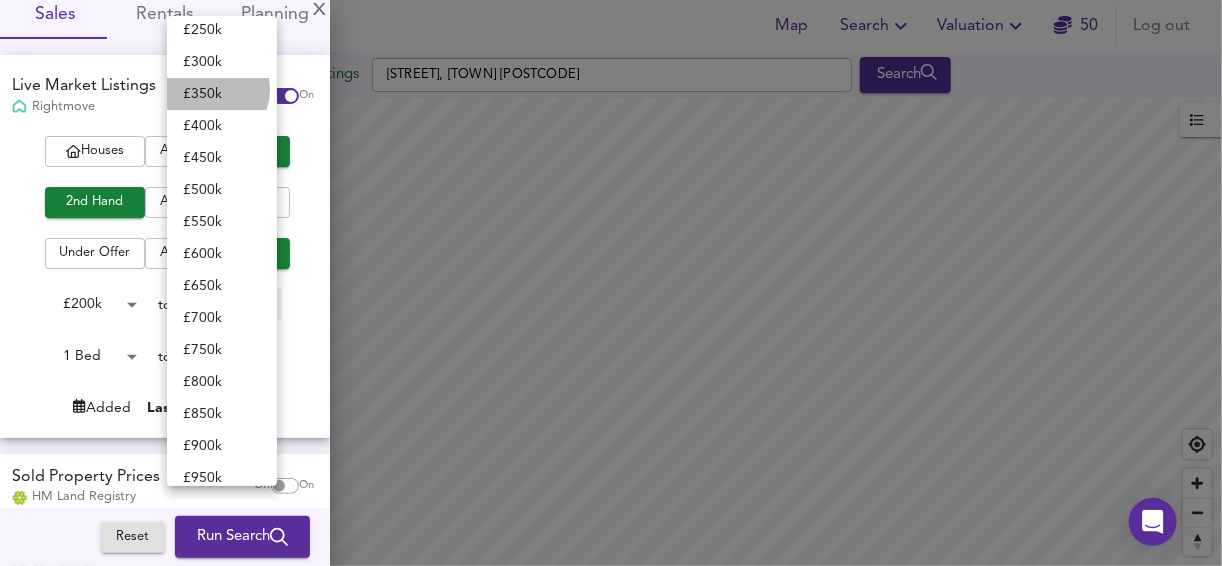 type on "350000" 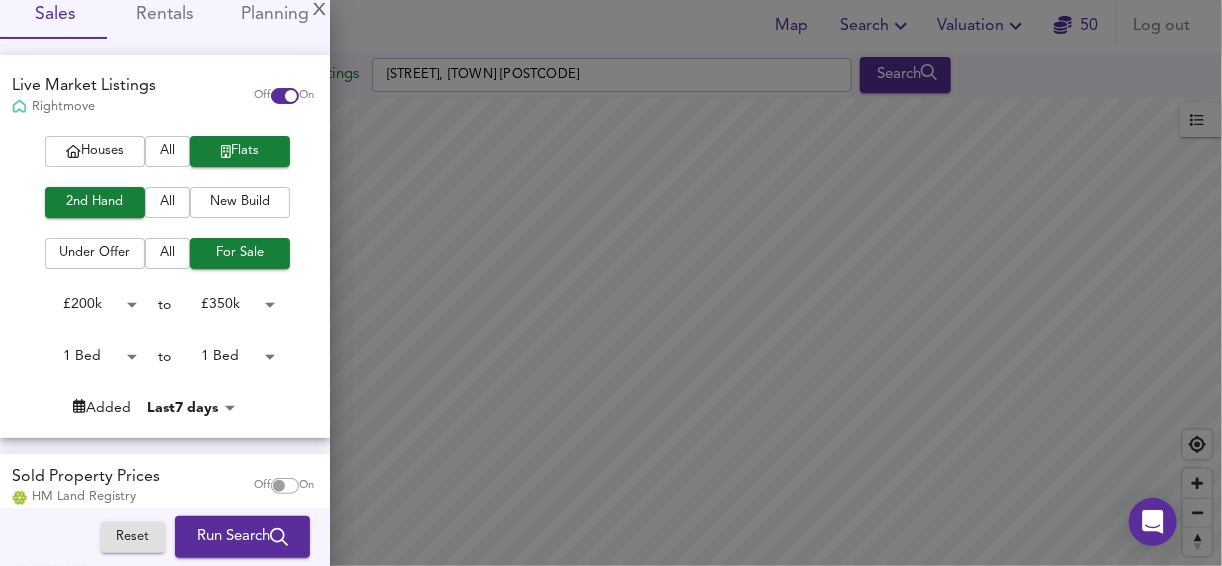 click on "Run Search" at bounding box center [242, 537] 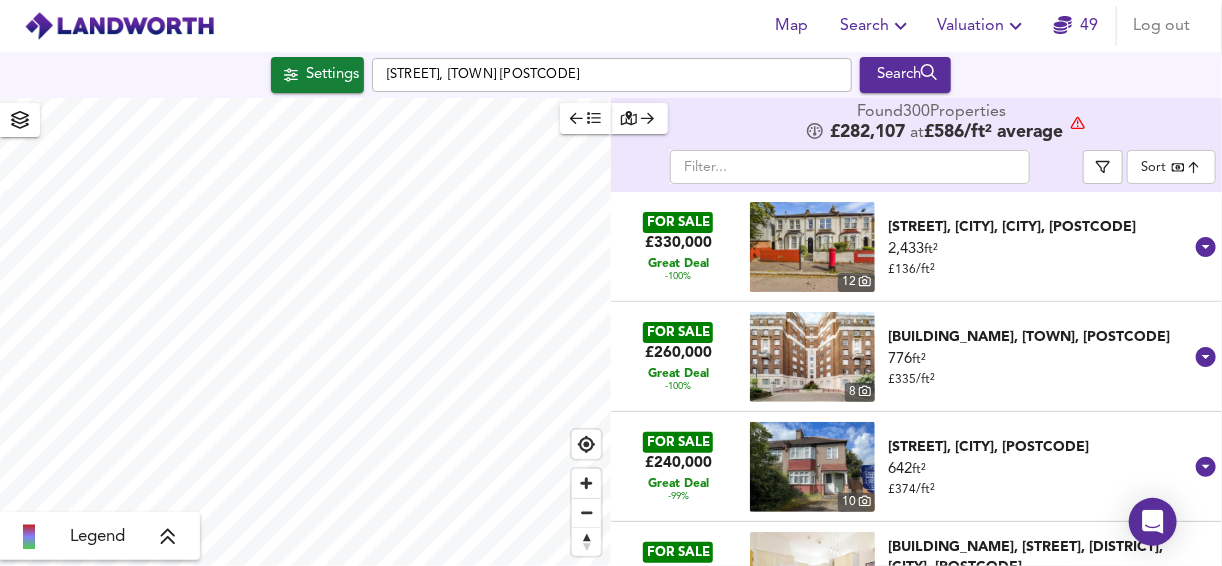 drag, startPoint x: 581, startPoint y: 115, endPoint x: 561, endPoint y: 142, distance: 33.600594 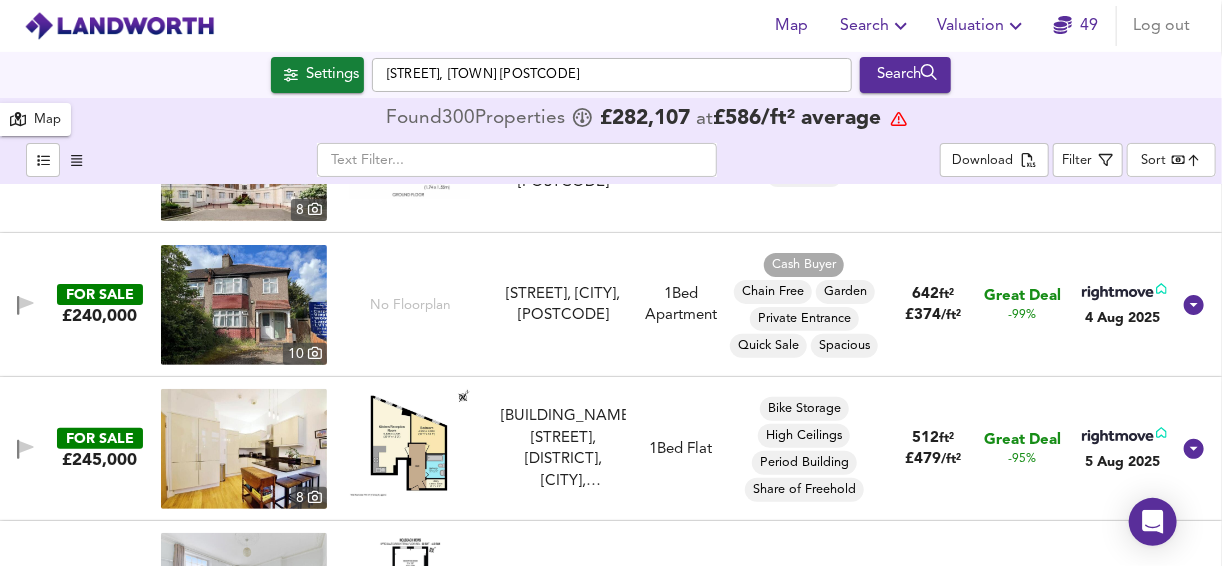 scroll, scrollTop: 0, scrollLeft: 0, axis: both 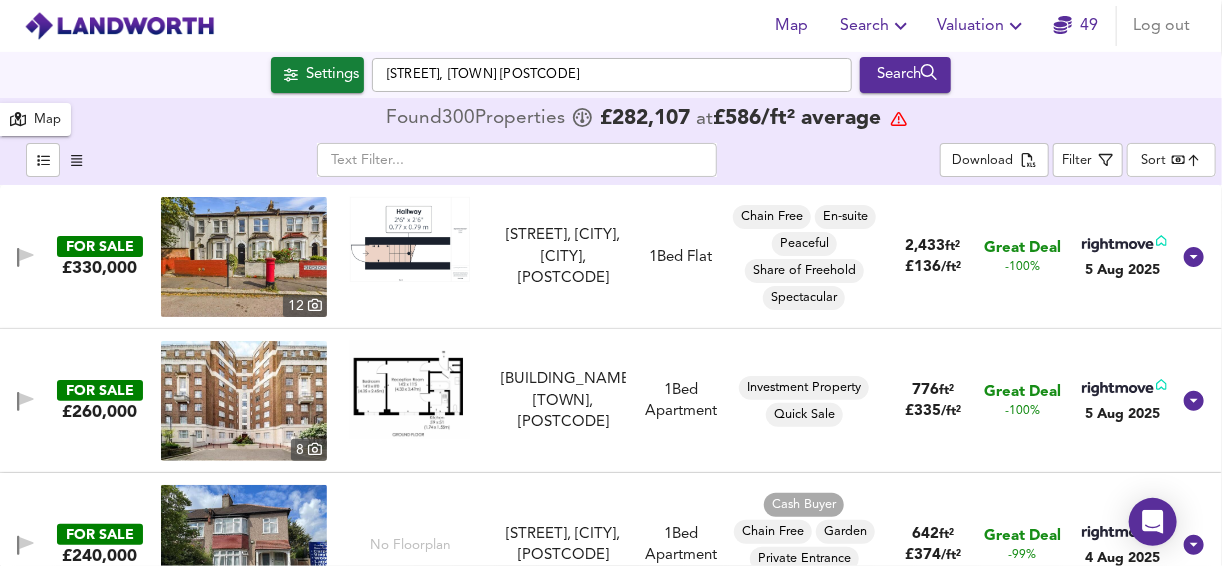 click on "Map Search Valuation    49 Log out        Settings     [STREET], [CITY] [POSTCODE]        Search            300  Results   Legend   Map Found  300  Propert ies     £ 282,107   at  £ 586 / ft²   average              ​ Download   Filter   Sort   bestdeal ​ FOR SALE £330,000     12    [STREET], [CITY], [REGION], [POSTCODE] [STREET], [CITY], [REGION], [POSTCODE] 1  Bed   Flat Chain Free En-suite Peaceful Share of Freehold Spectacular 2,433 ft² £ 136 / ft² Great Deal -100% 5 Aug [YEAR] FOR SALE £260,000     8    [STREET], [CITY], [REGION], [POSTCODE] [STREET], [CITY], [REGION], [POSTCODE] 1  Bed   Apartment Investment Property Quick Sale 776 ft² £ 335 / ft² Great Deal -100% 5 Aug [YEAR] FOR SALE £240,000     10    No Floorplan [STREET], [CITY], [REGION], [POSTCODE] [STREET], [CITY], [REGION], [POSTCODE] 1  Bed   Apartment Cash Buyer Chain Free Garden Private Entrance Quick Sale Spacious 642 ft² £ 374 / ft² Great Deal -99% 4 Aug [YEAR]" at bounding box center (611, 283) 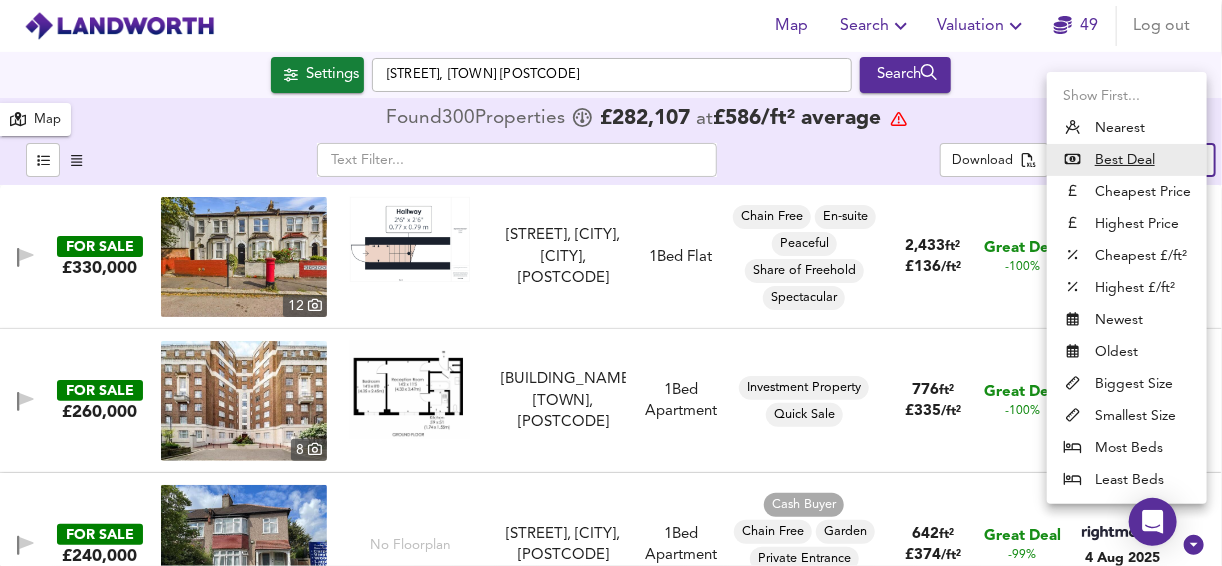 click on "Biggest Size" at bounding box center (1127, 384) 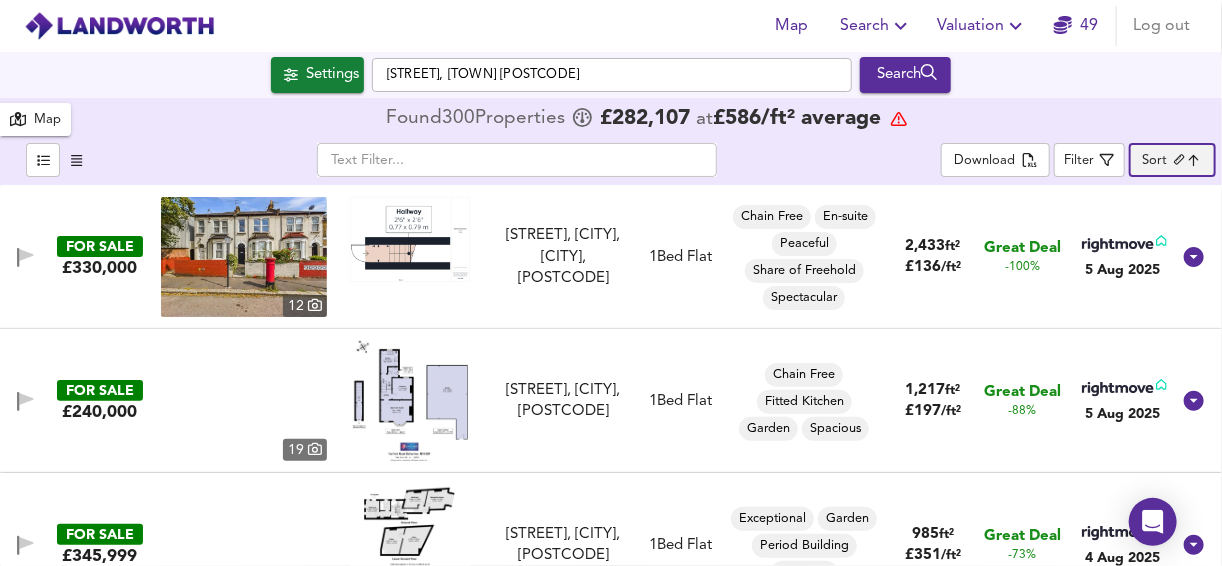 type on "biggest" 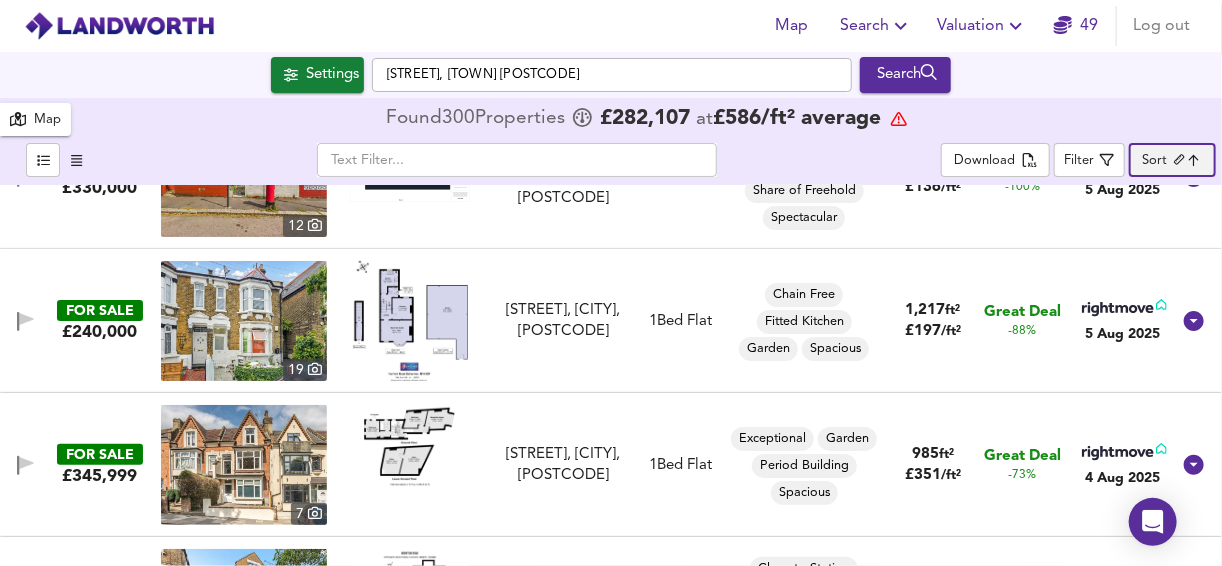 scroll, scrollTop: 160, scrollLeft: 0, axis: vertical 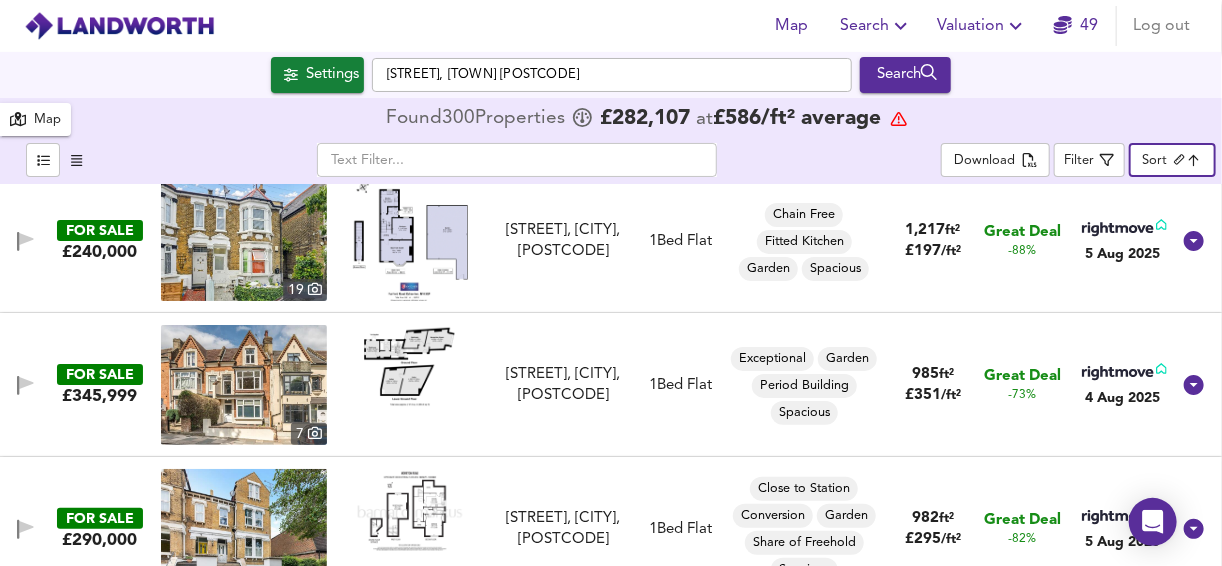 click at bounding box center (410, 368) 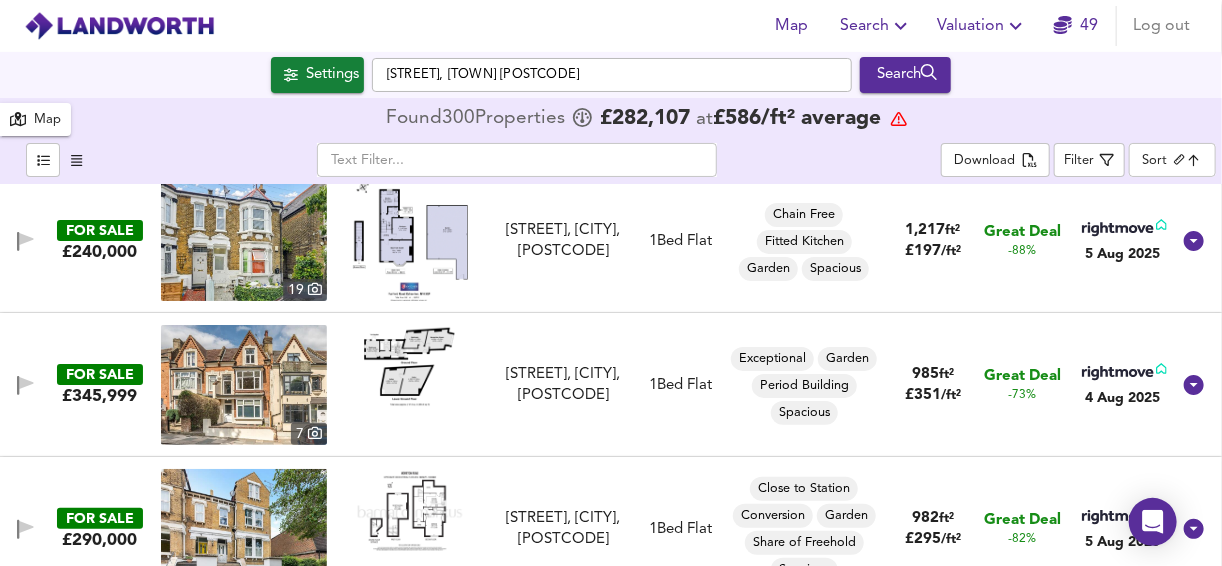 scroll, scrollTop: 240, scrollLeft: 0, axis: vertical 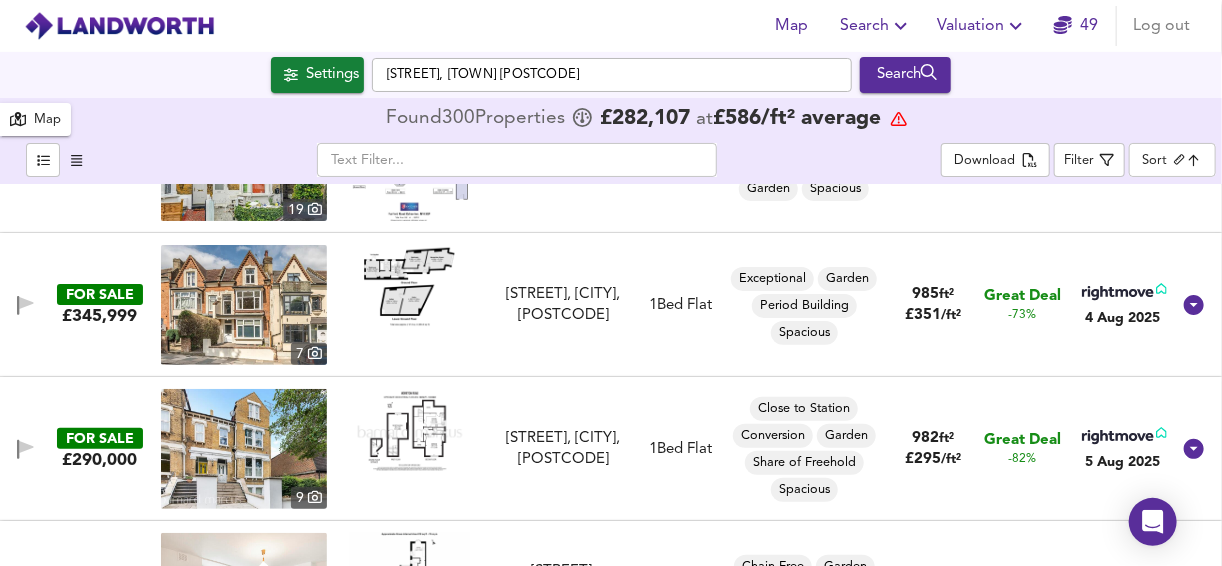 click at bounding box center (410, 431) 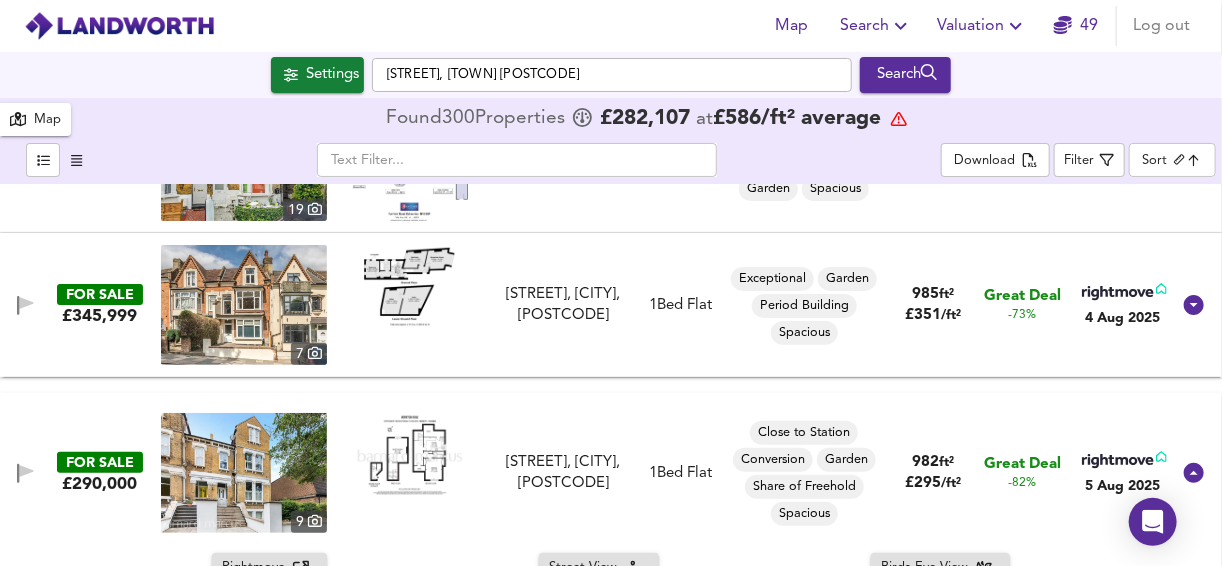 scroll, scrollTop: 320, scrollLeft: 0, axis: vertical 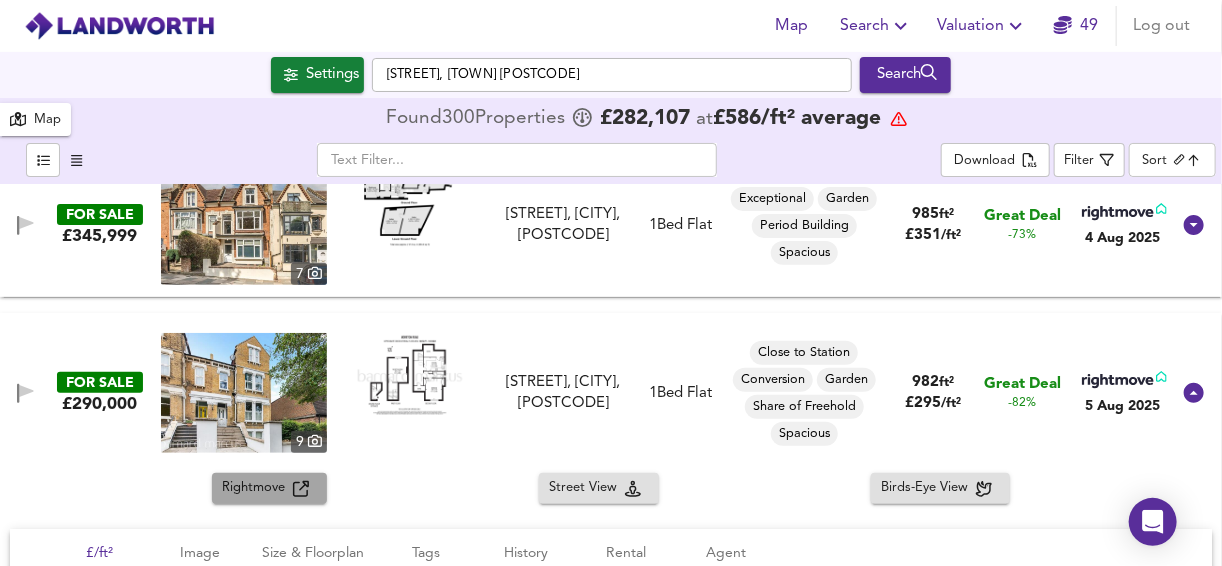 click on "Rightmove" at bounding box center [257, 488] 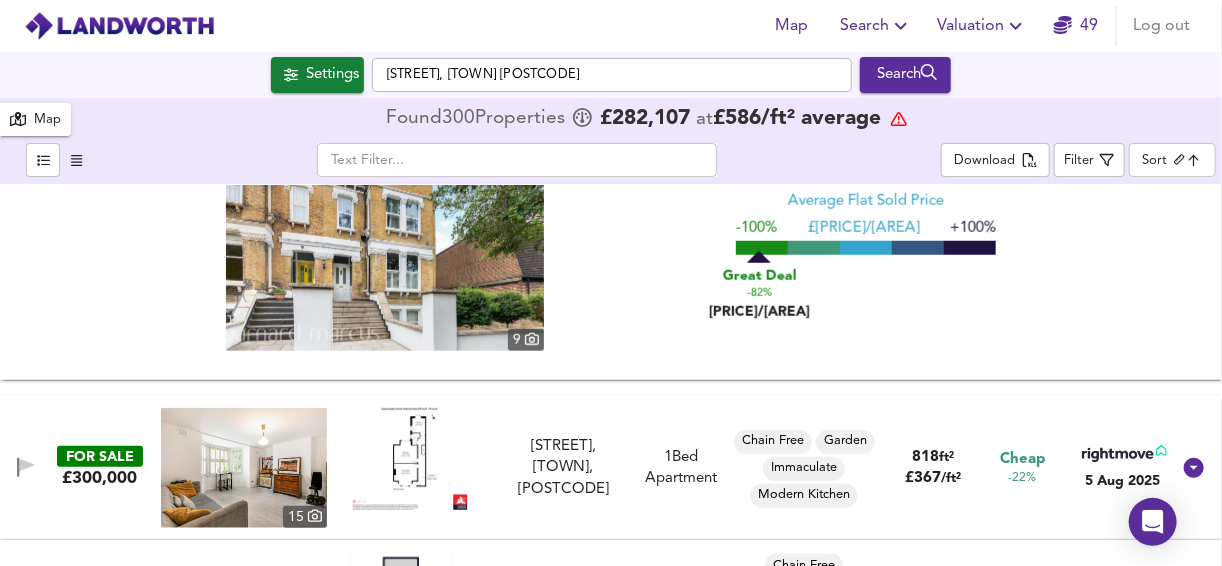 scroll, scrollTop: 880, scrollLeft: 0, axis: vertical 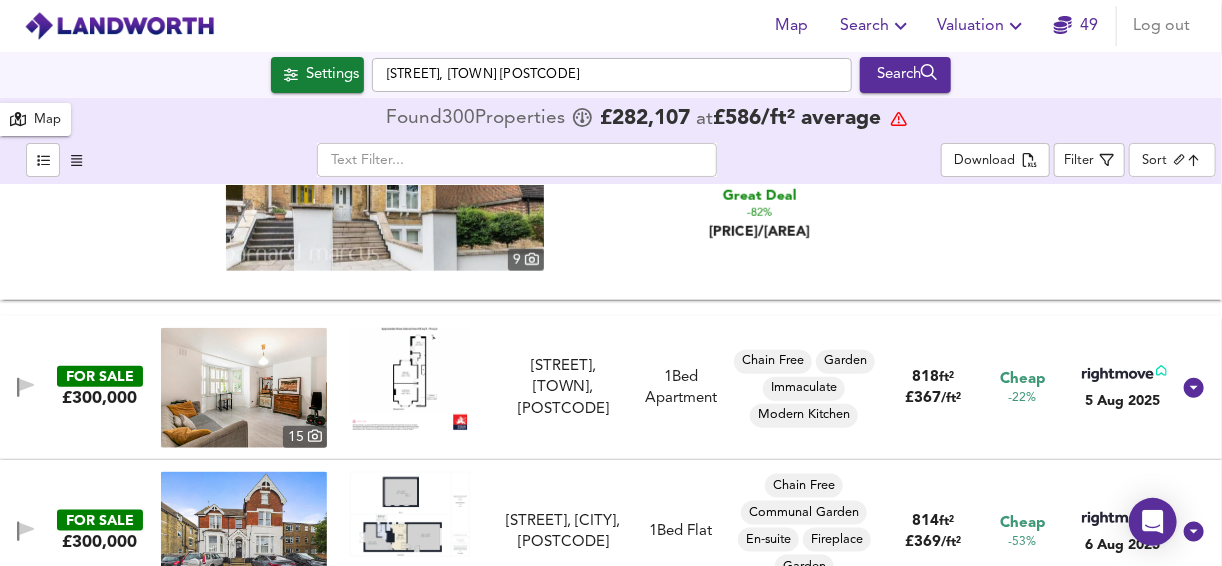 click at bounding box center [410, 379] 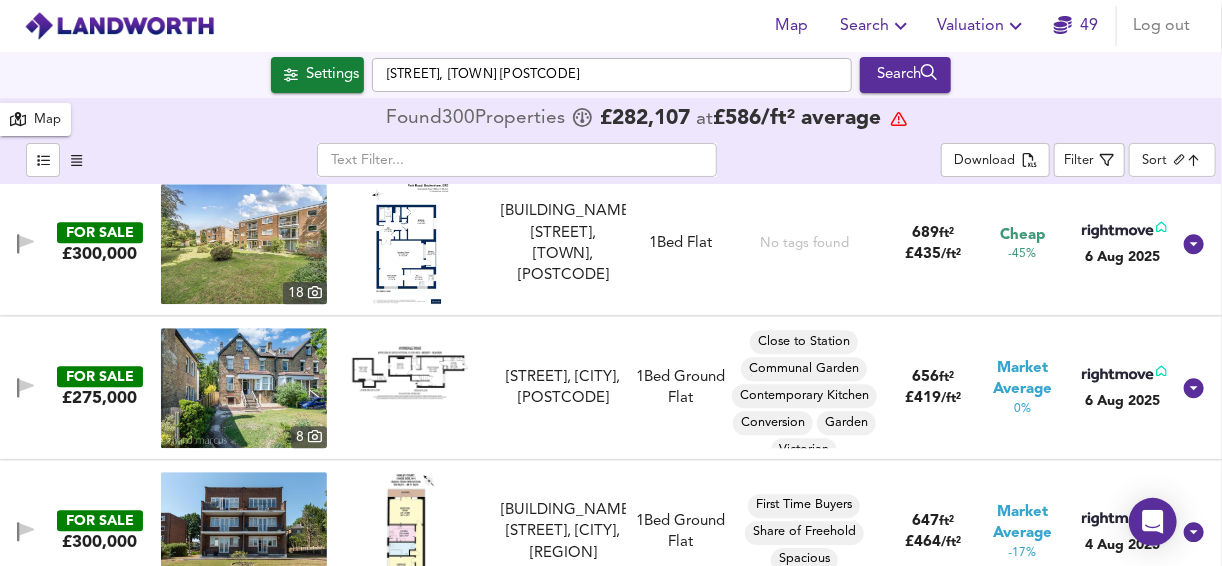 scroll, scrollTop: 2400, scrollLeft: 0, axis: vertical 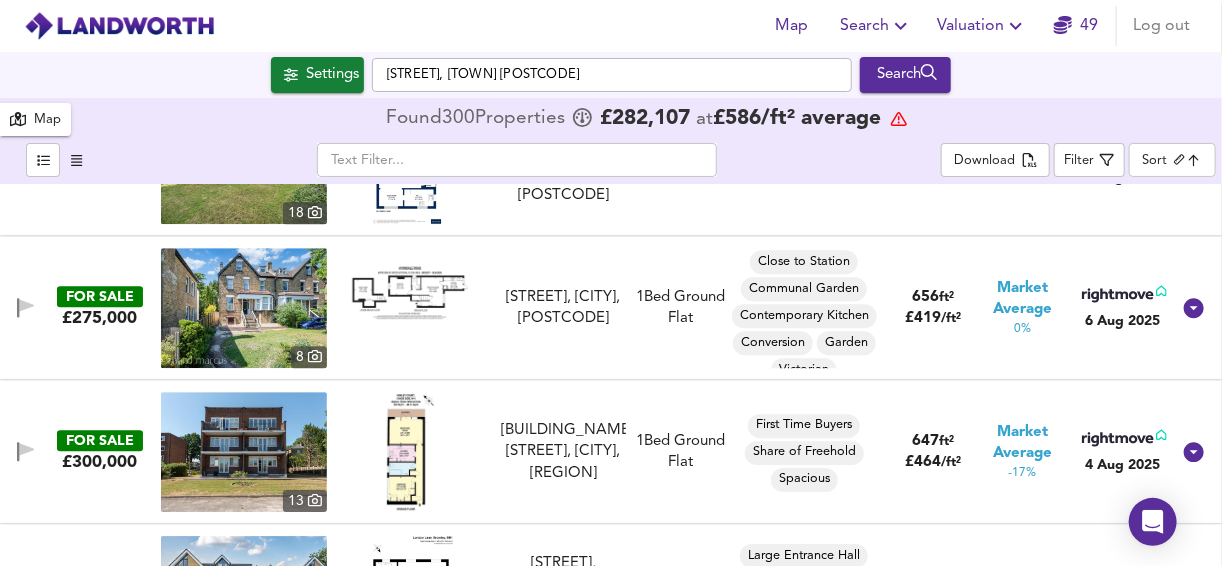 click at bounding box center (410, 452) 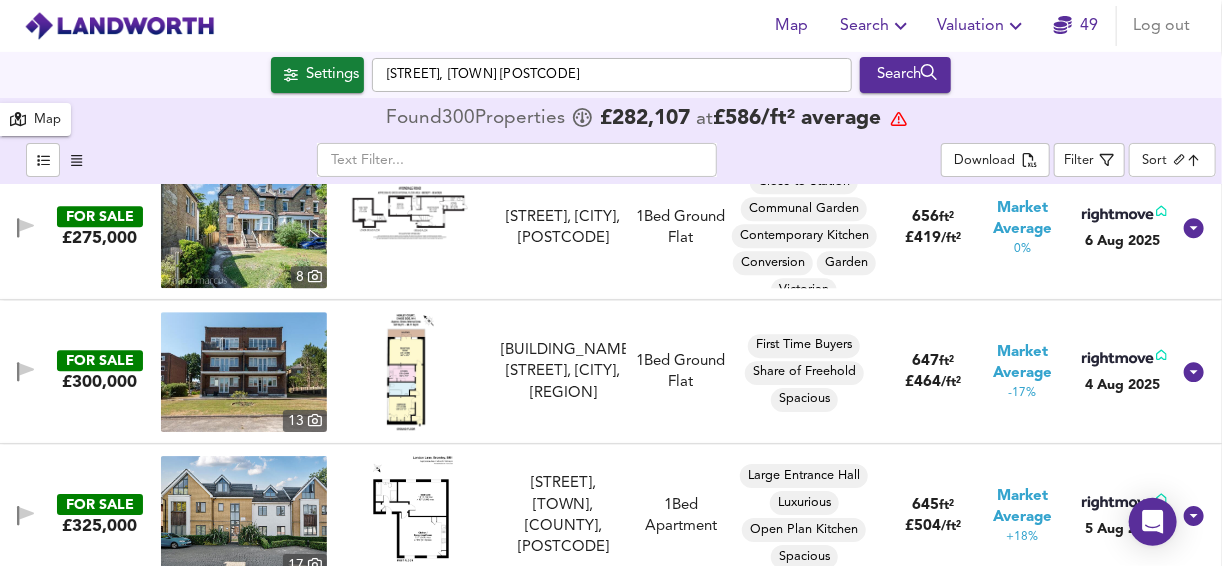 scroll, scrollTop: 2560, scrollLeft: 0, axis: vertical 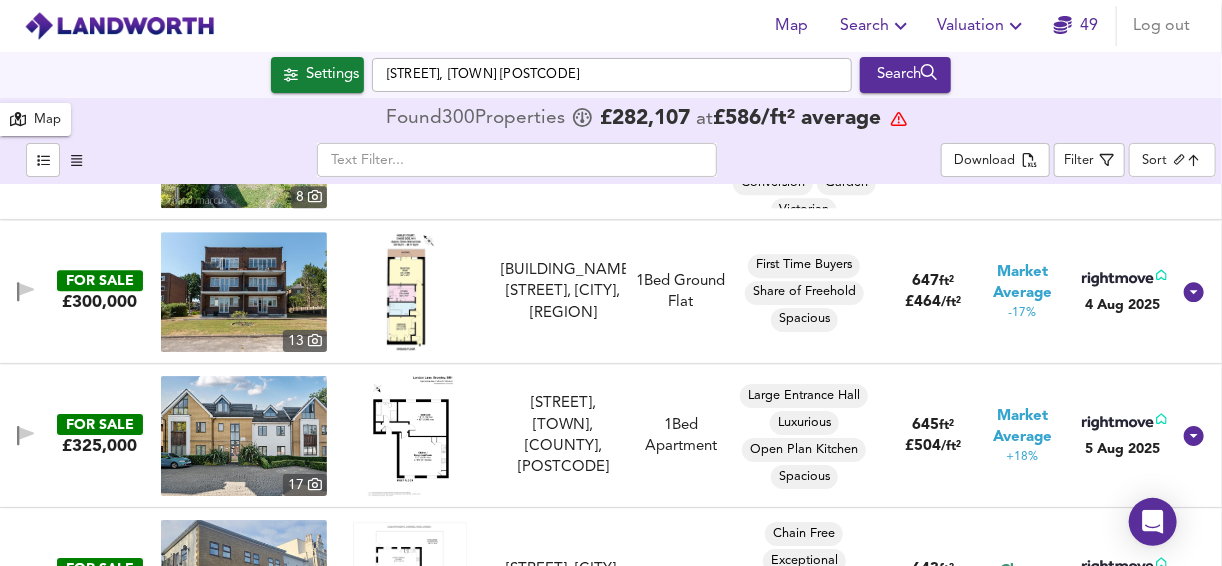 click on "FOR SALE" at bounding box center [100, 280] 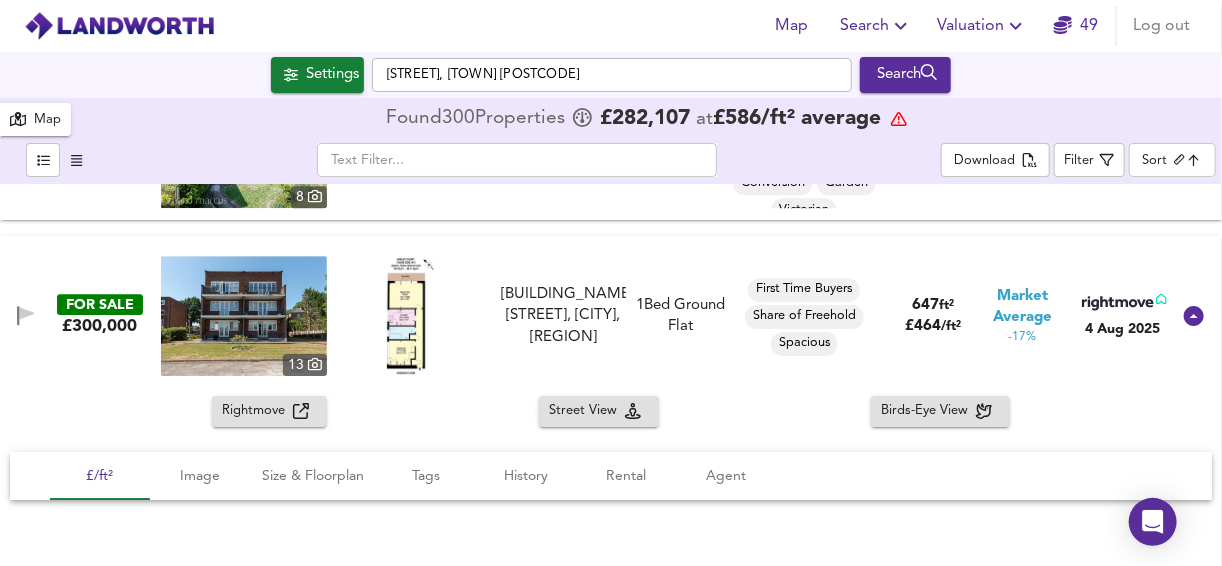 click at bounding box center [244, 316] 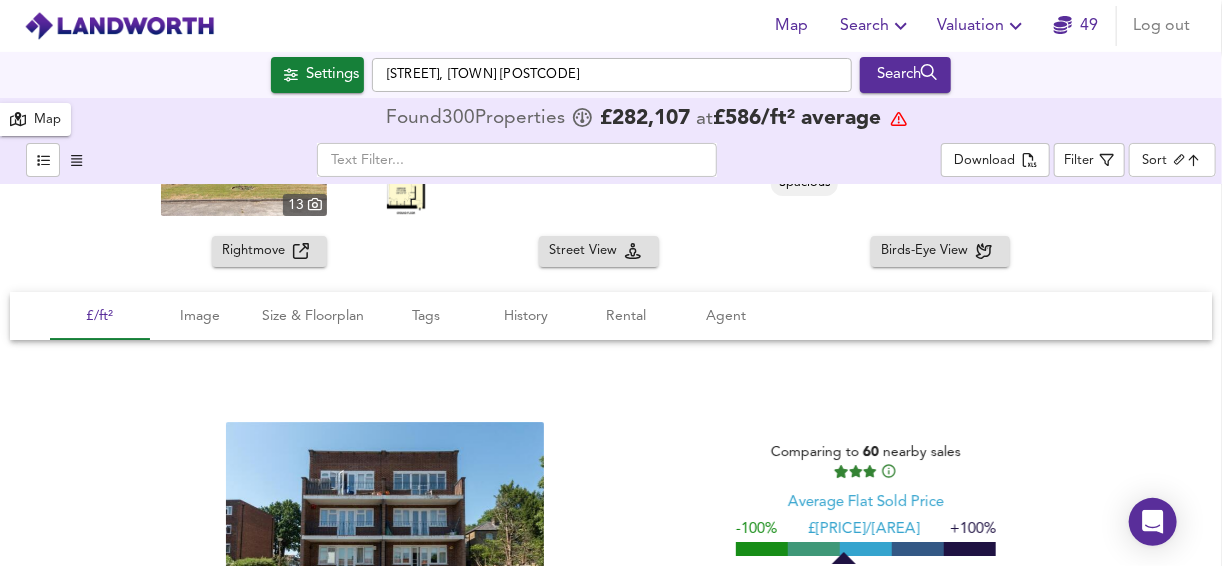 scroll, scrollTop: 2560, scrollLeft: 0, axis: vertical 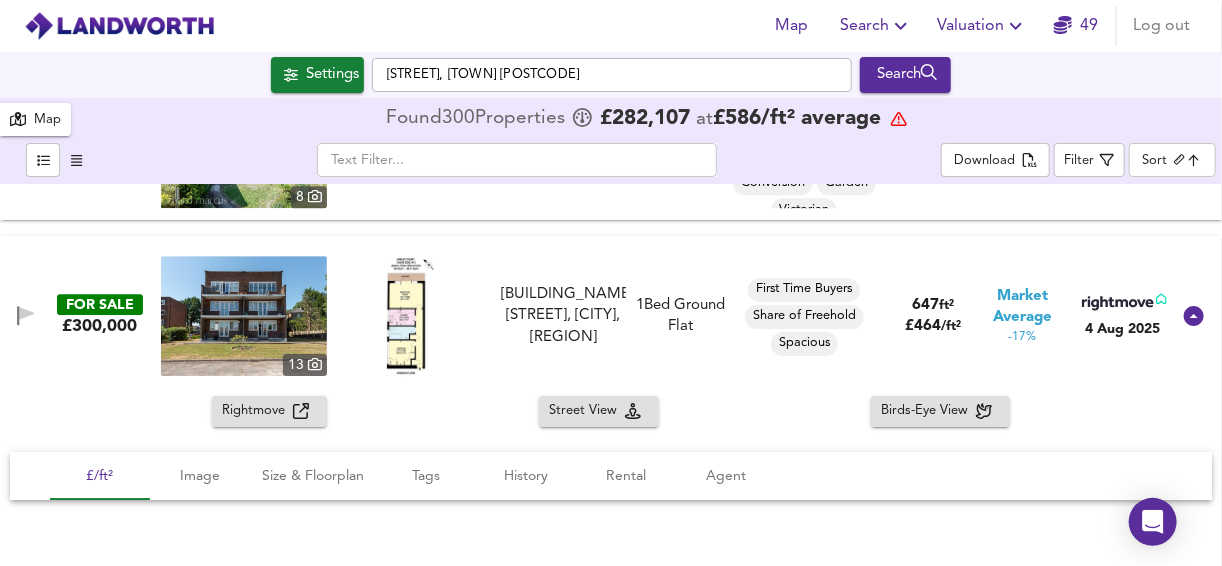 click at bounding box center (410, 316) 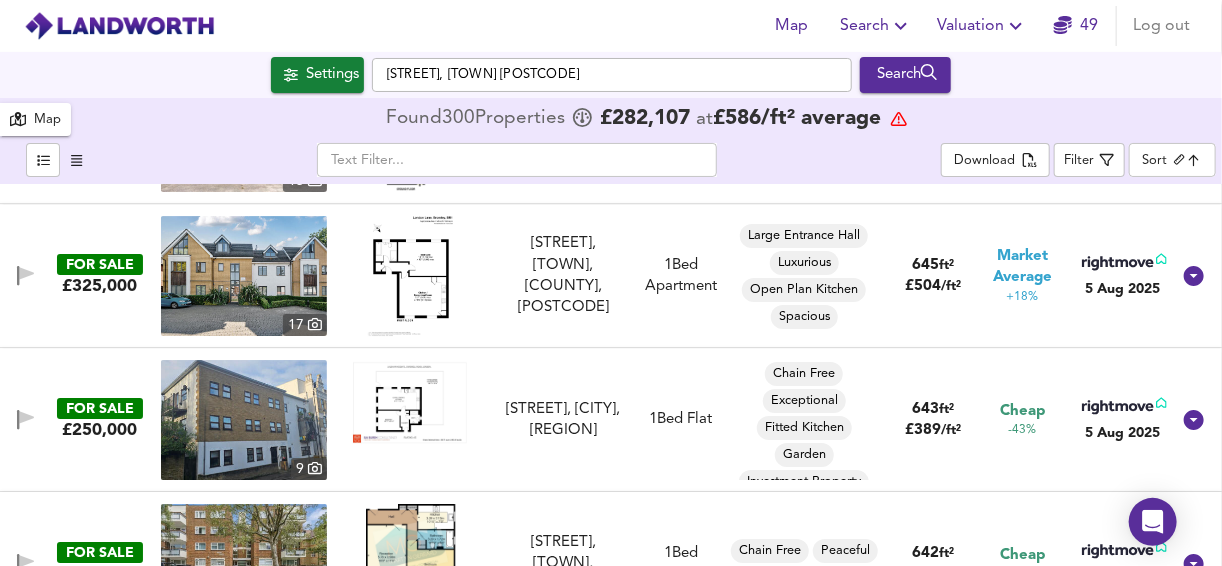 scroll, scrollTop: 2800, scrollLeft: 0, axis: vertical 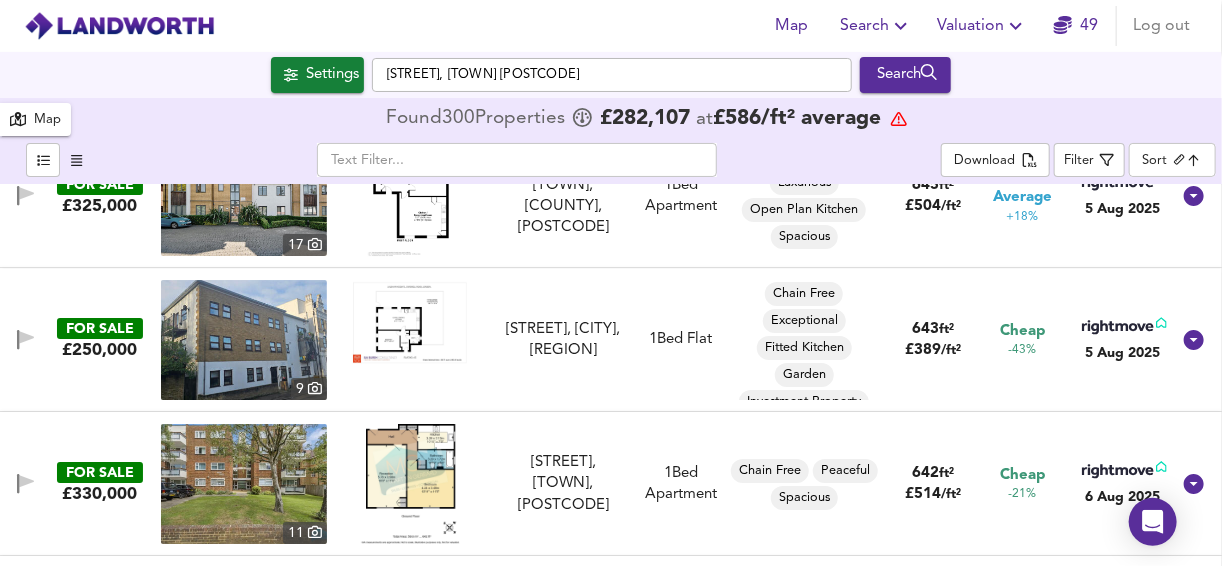 click at bounding box center (410, 322) 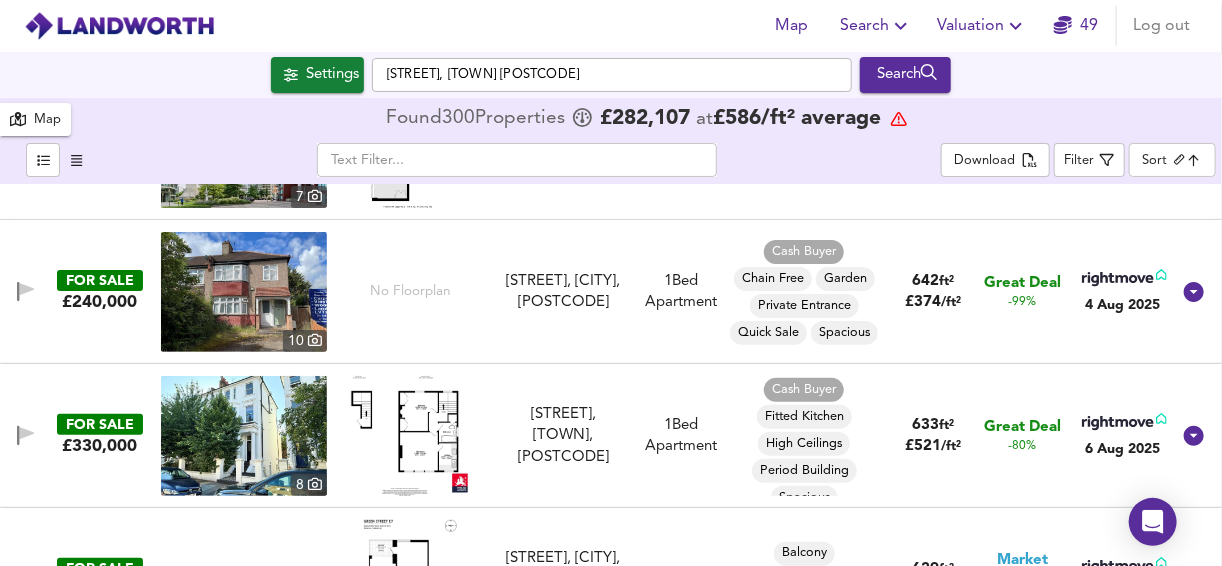 scroll, scrollTop: 3360, scrollLeft: 0, axis: vertical 